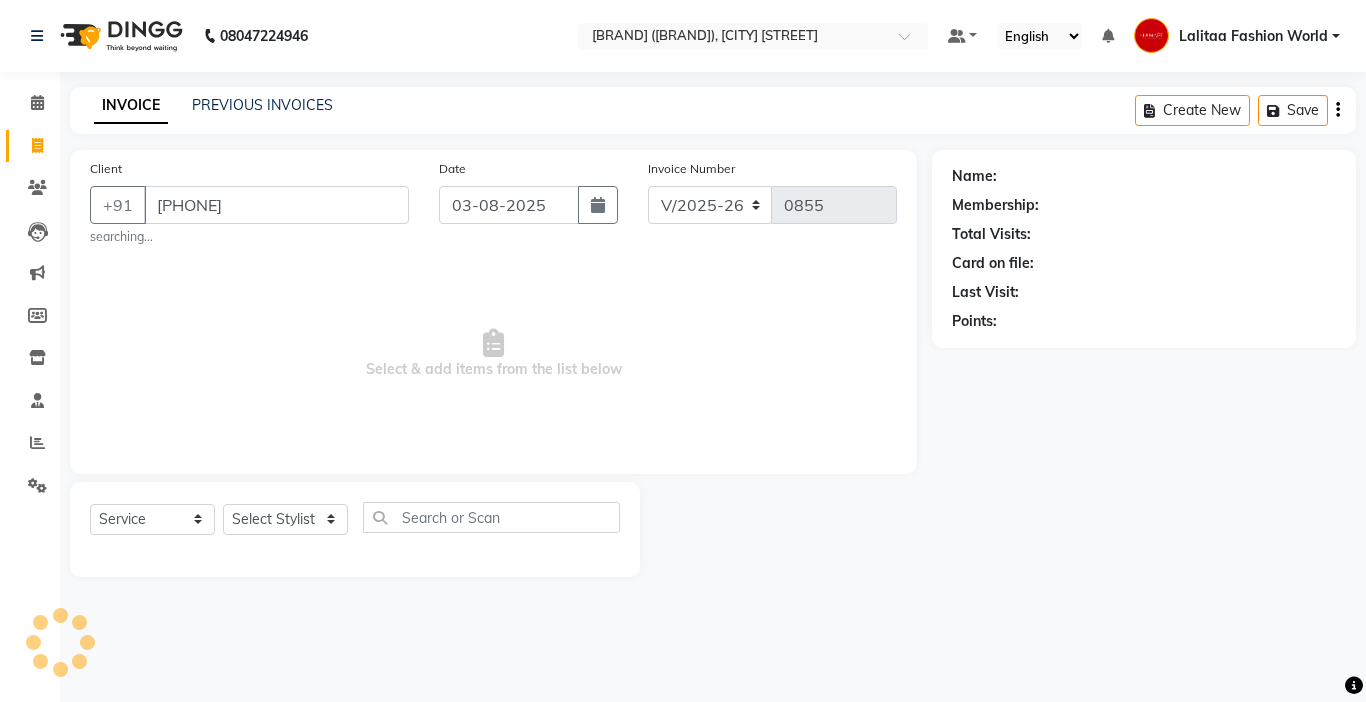 select on "7098" 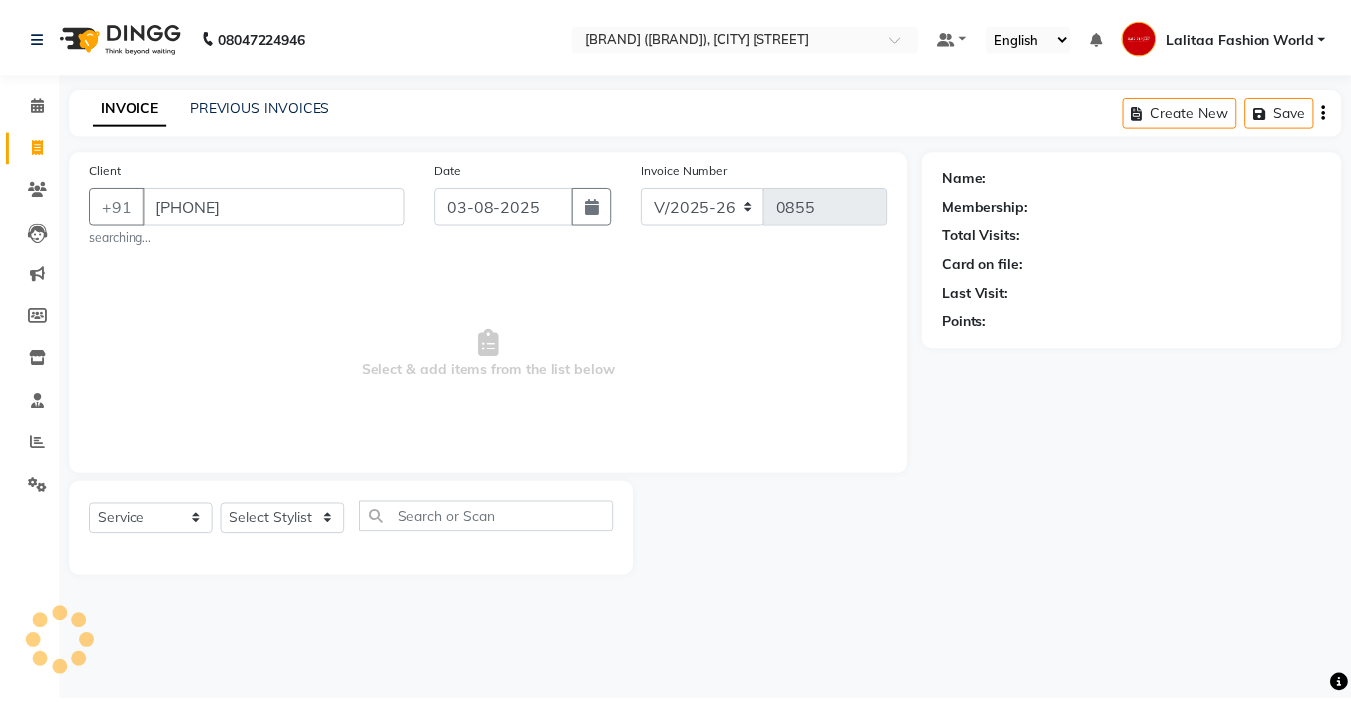 scroll, scrollTop: 0, scrollLeft: 0, axis: both 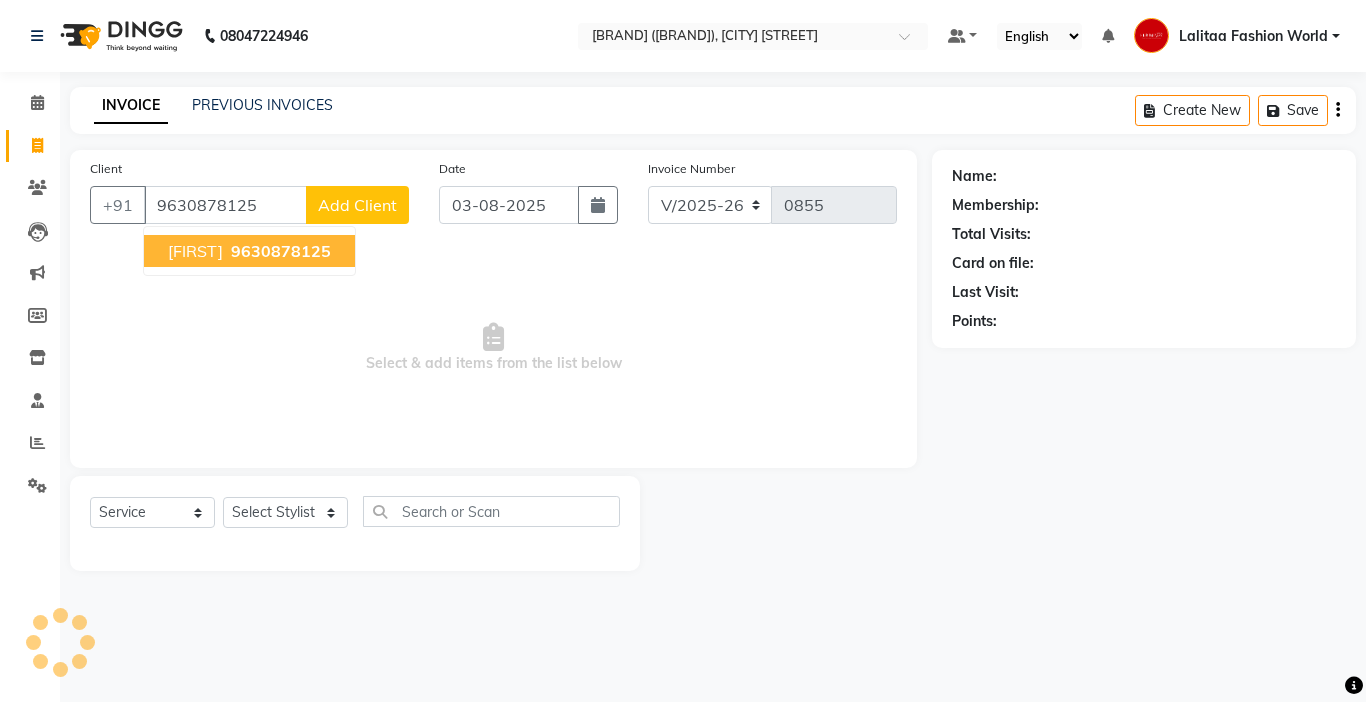 type on "9630878125" 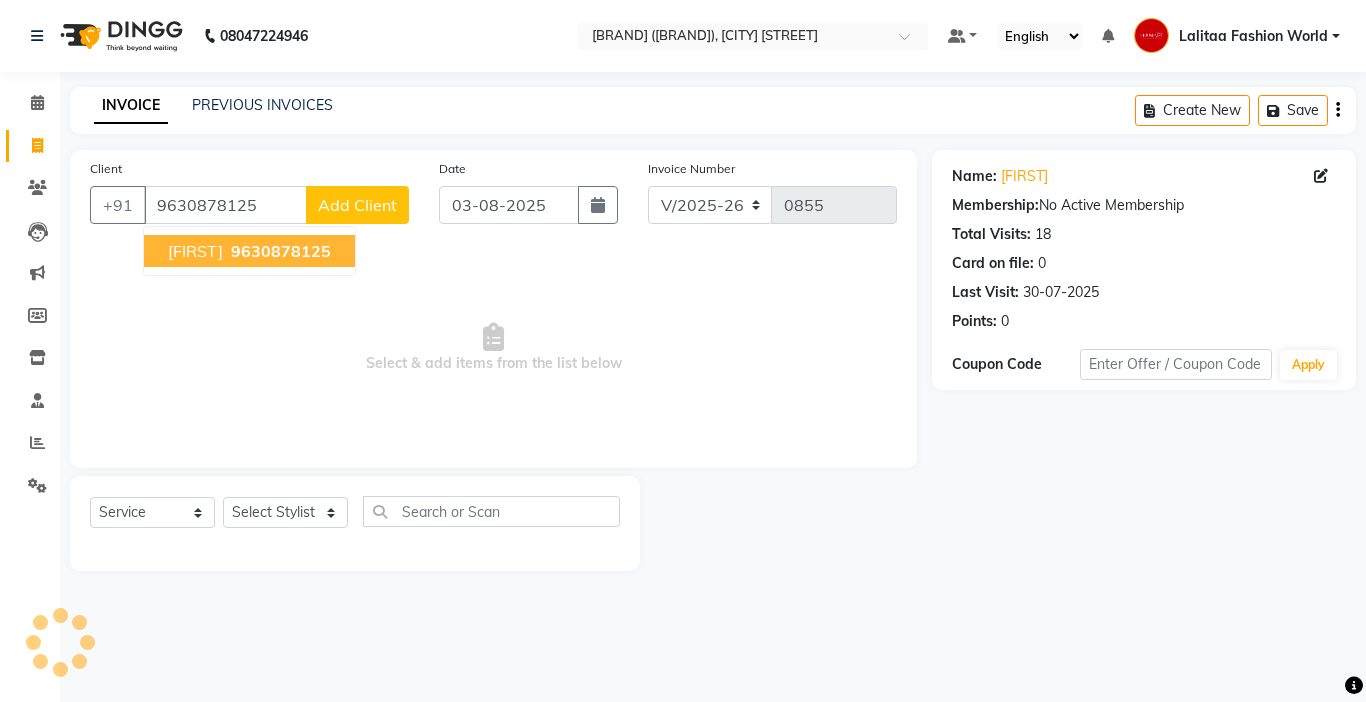click on "9630878125" at bounding box center (281, 251) 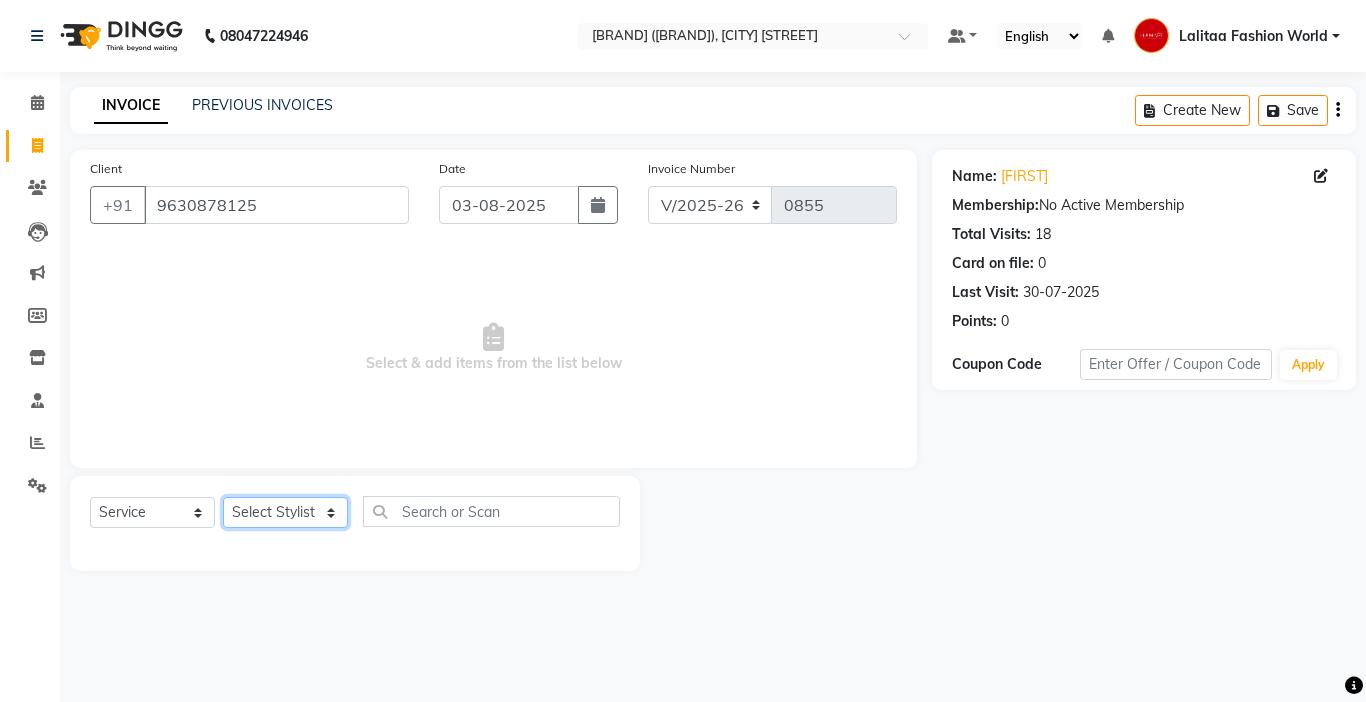 click on "Select Stylist [FIRST] counter sales [LAST] [LAST] [FIRST] [BRAND] [FIRST] [FIRST] [FIRST] [FIRST] [FIRST] [FIRST] [FIRST]" 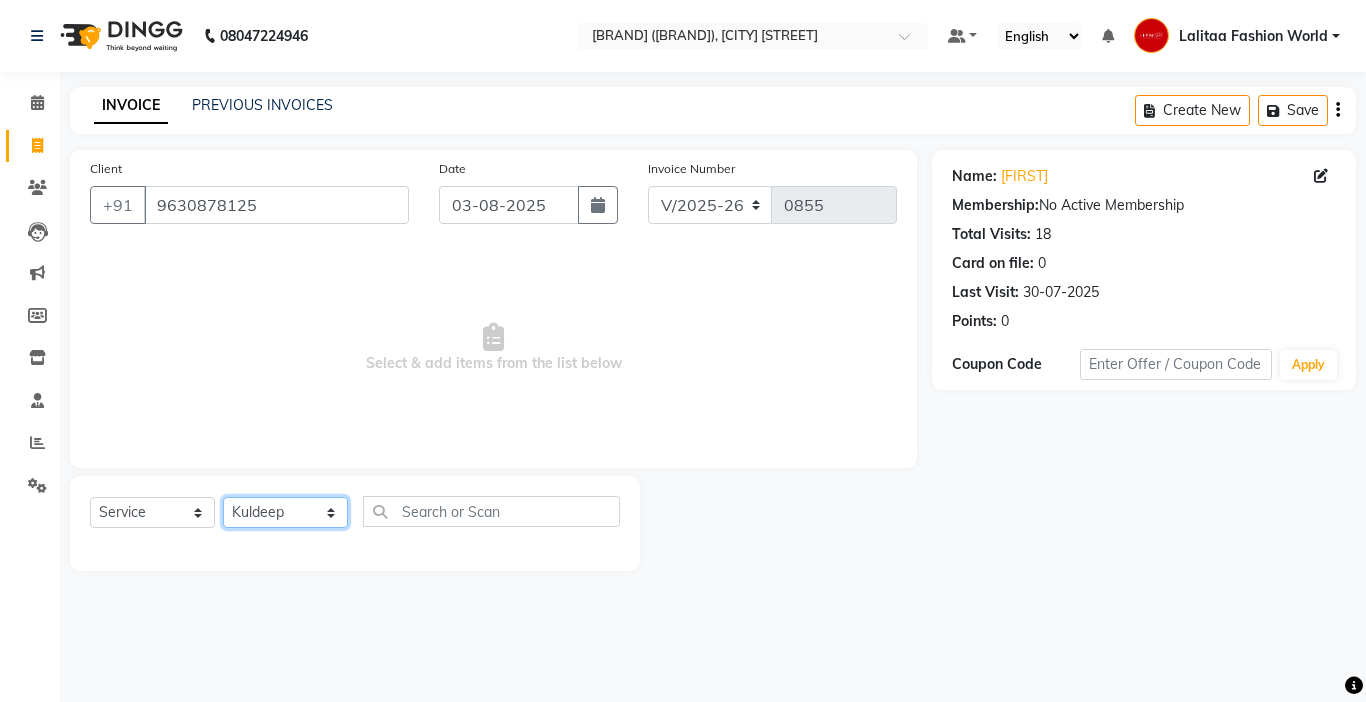 click on "Select Stylist [FIRST] counter sales [LAST] [LAST] [FIRST] [BRAND] [FIRST] [FIRST] [FIRST] [FIRST] [FIRST] [FIRST] [FIRST]" 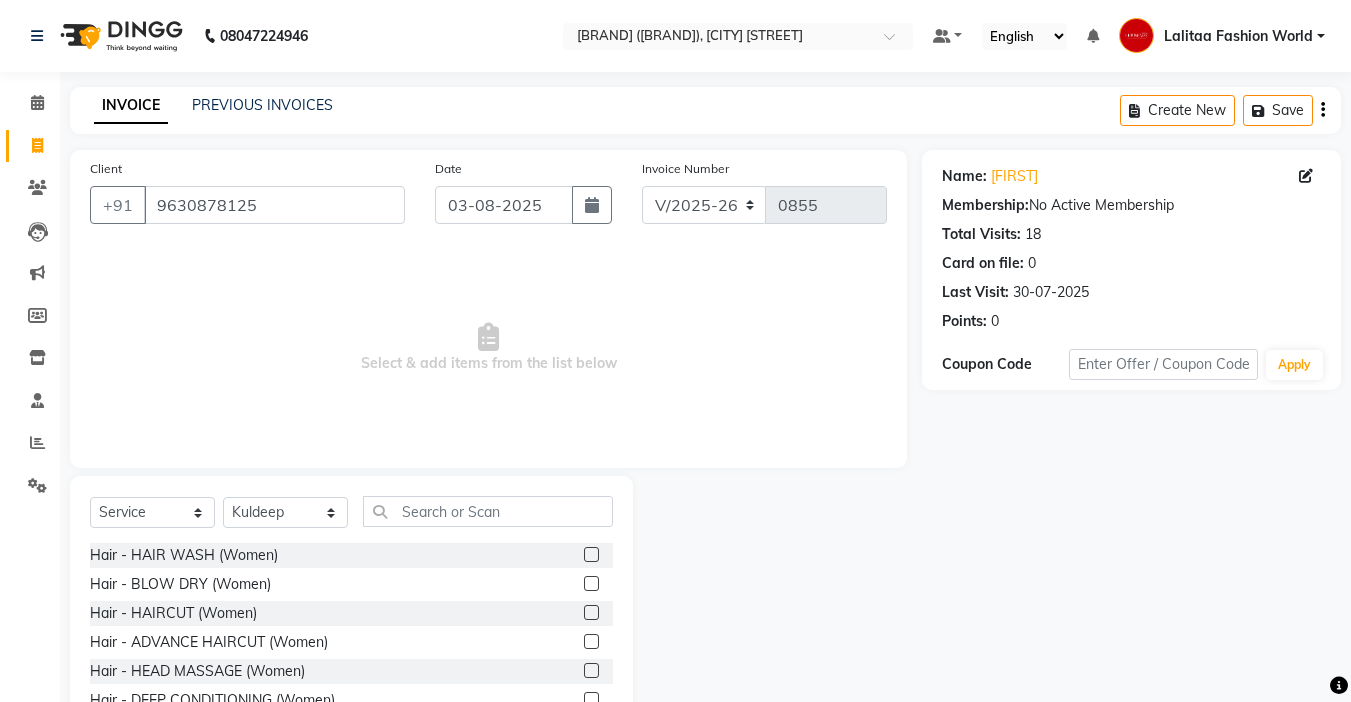 click 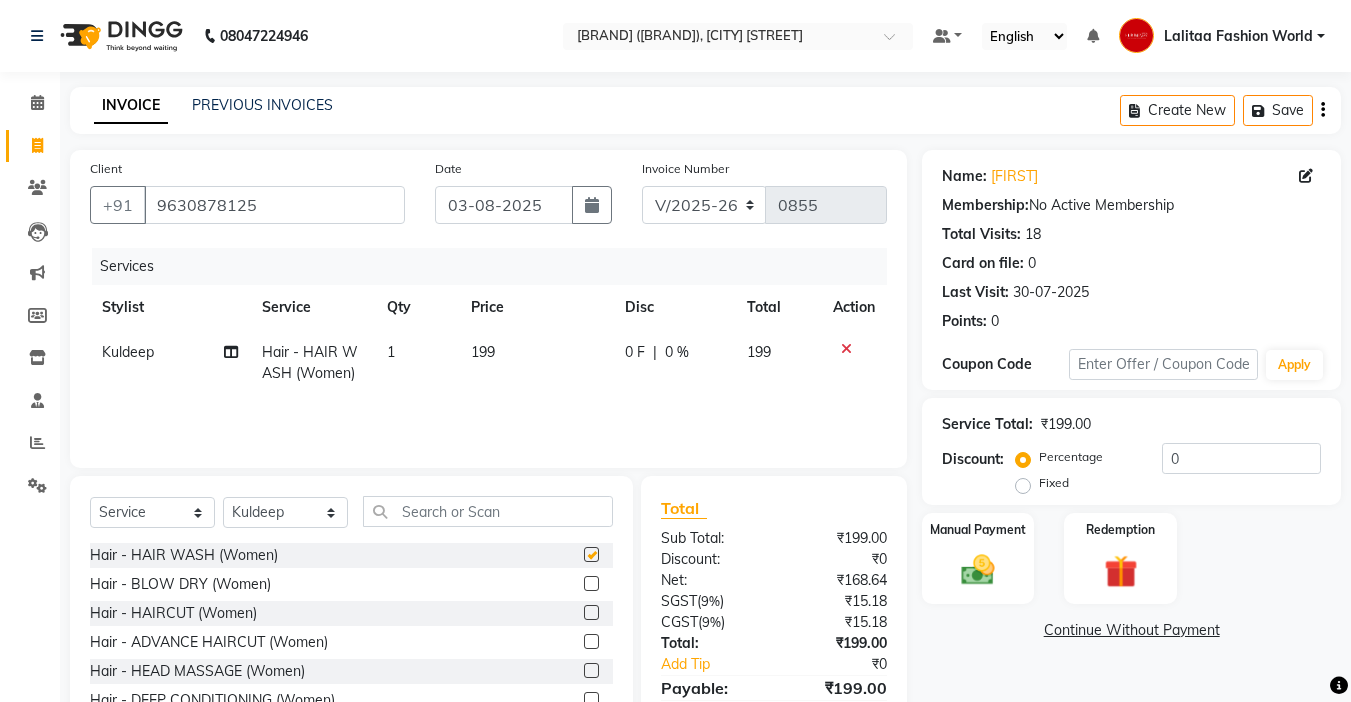 checkbox on "false" 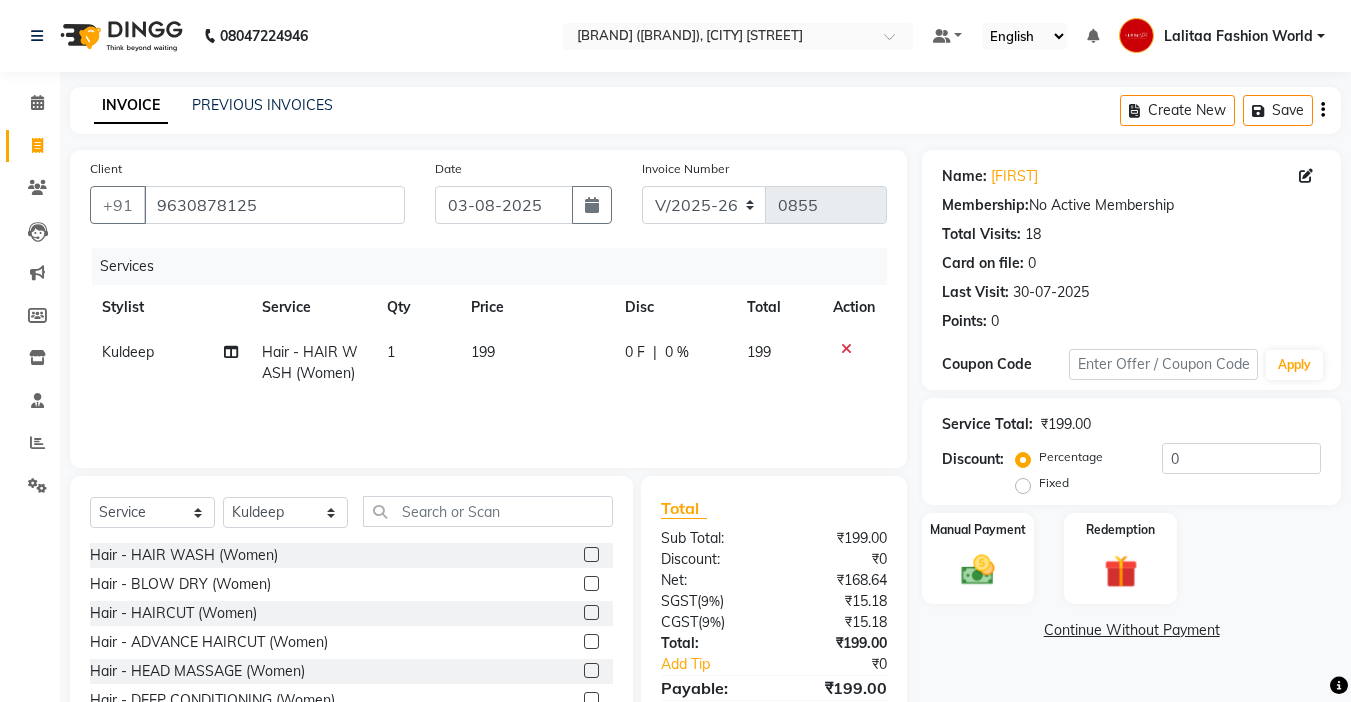click on "199" 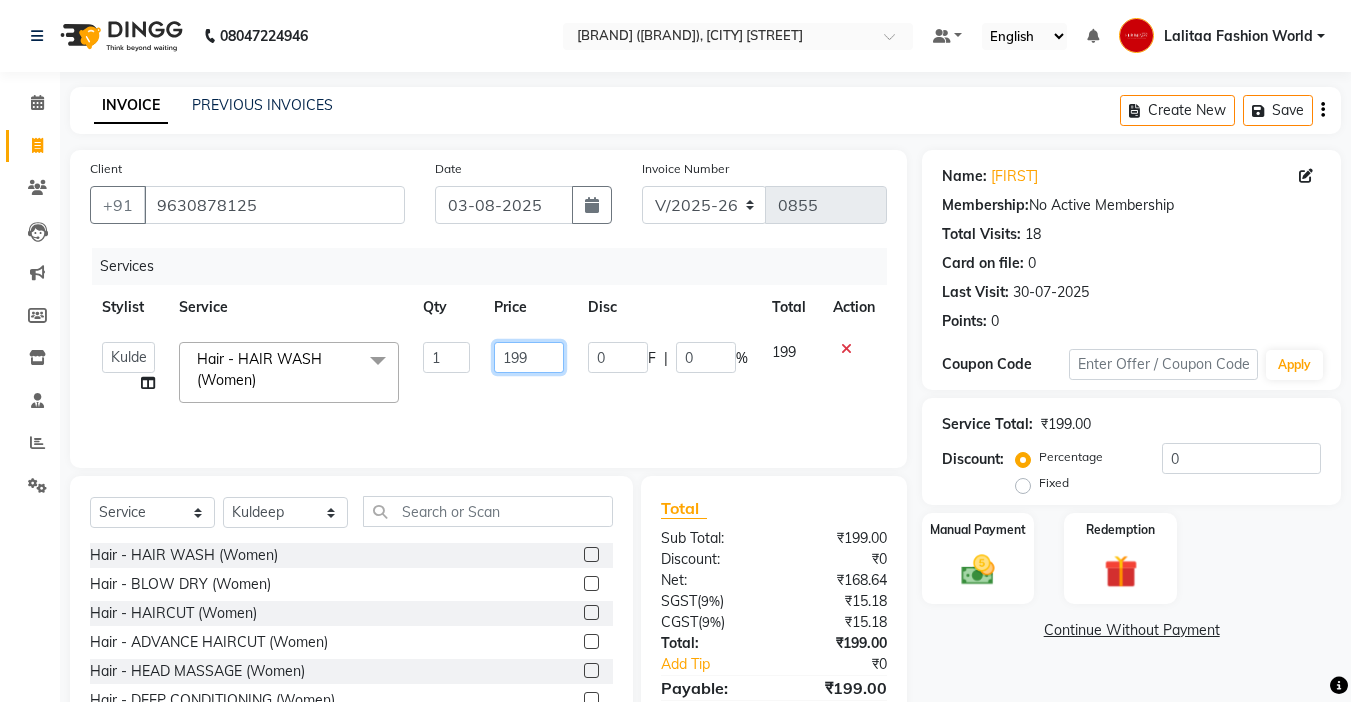 click on "199" 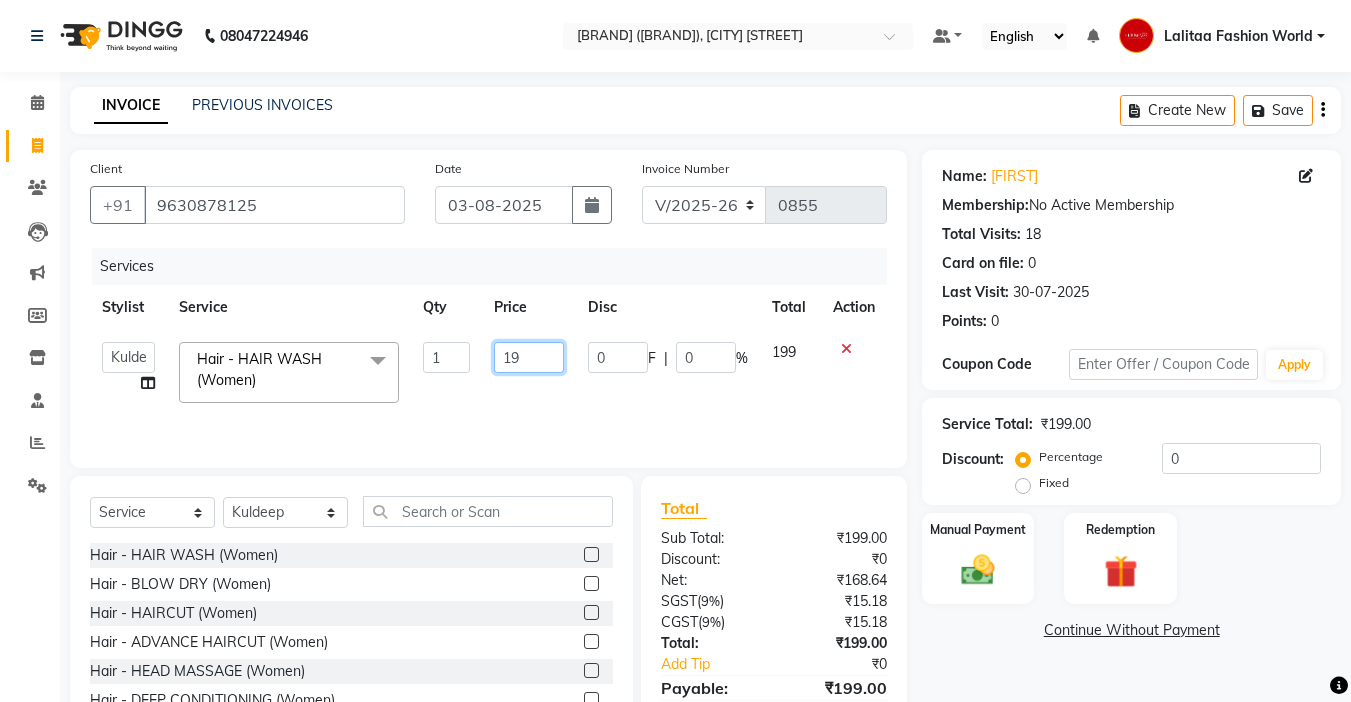type on "1" 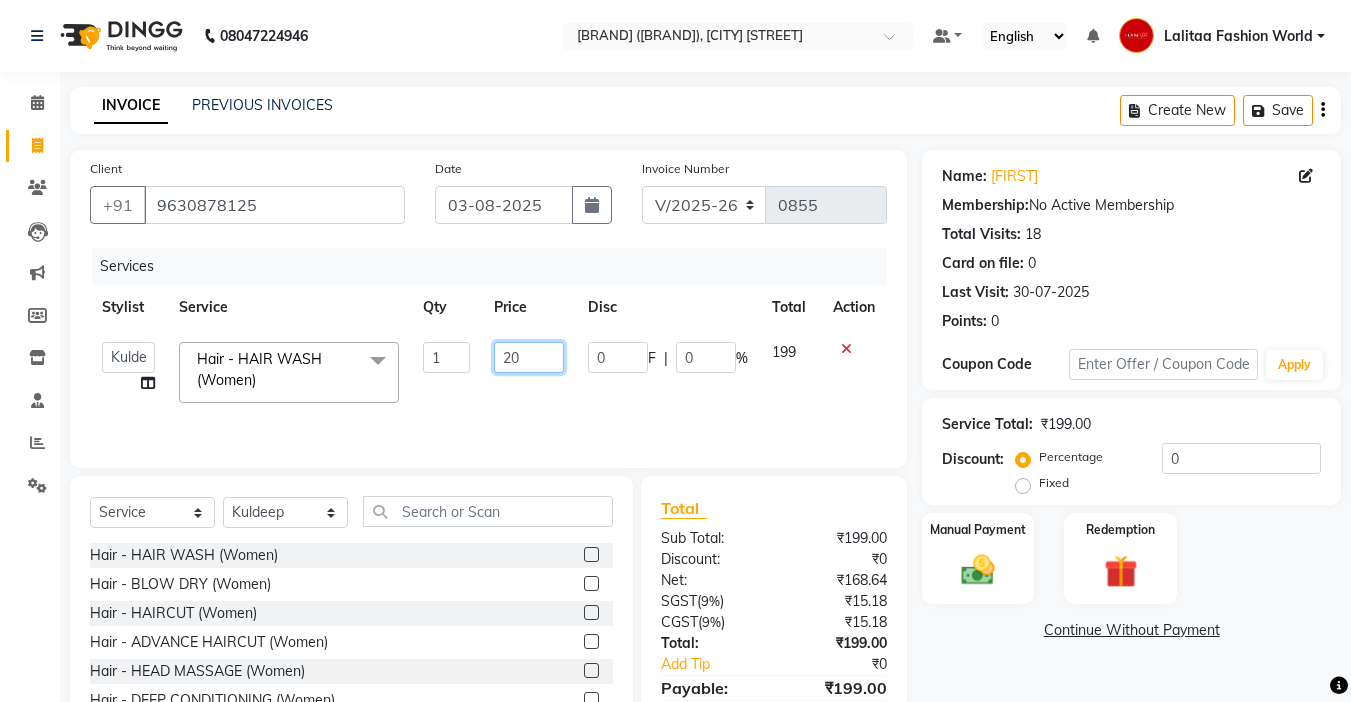 type on "200" 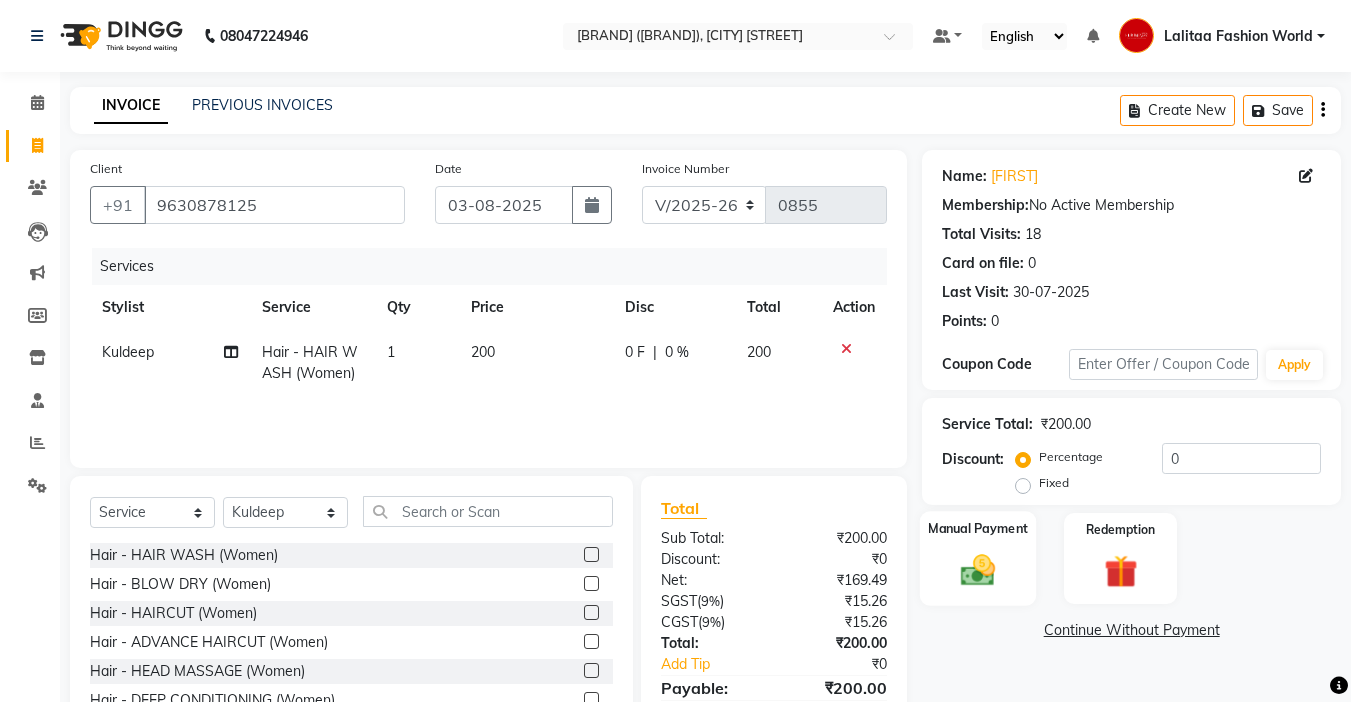 click 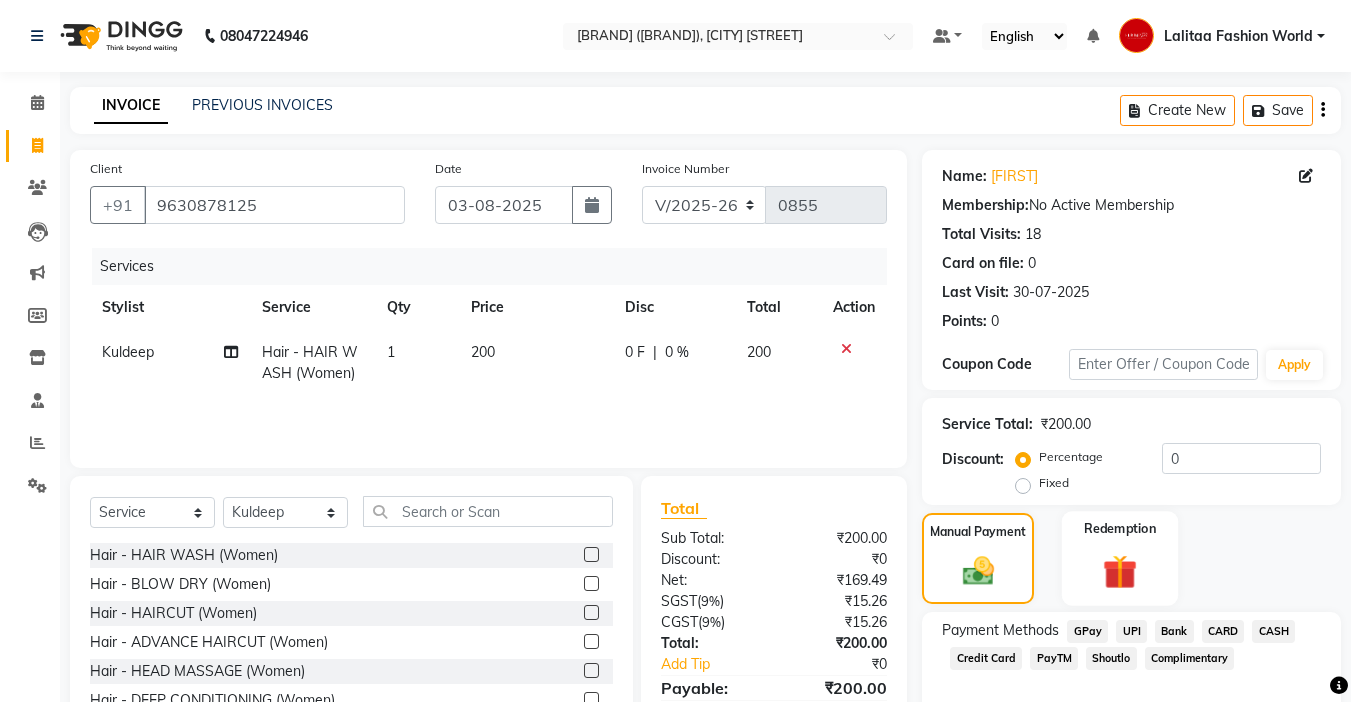 scroll, scrollTop: 101, scrollLeft: 0, axis: vertical 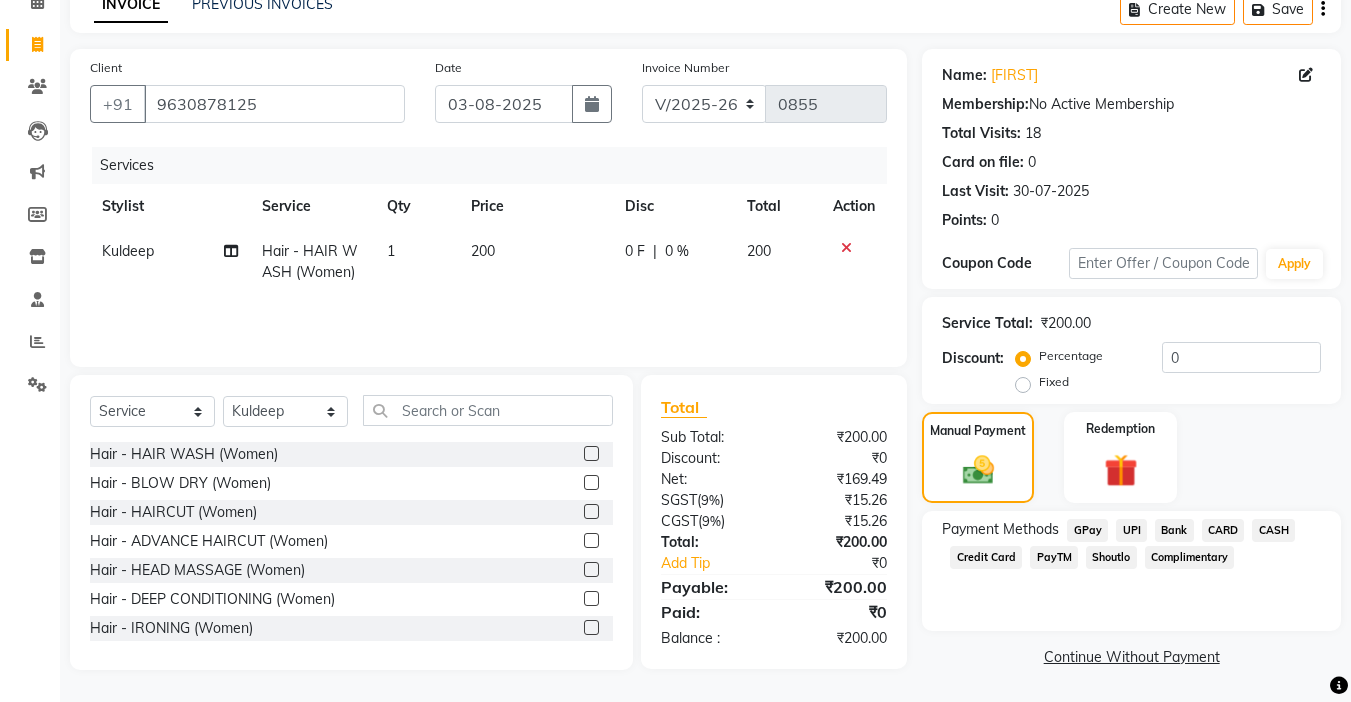 click on "UPI" 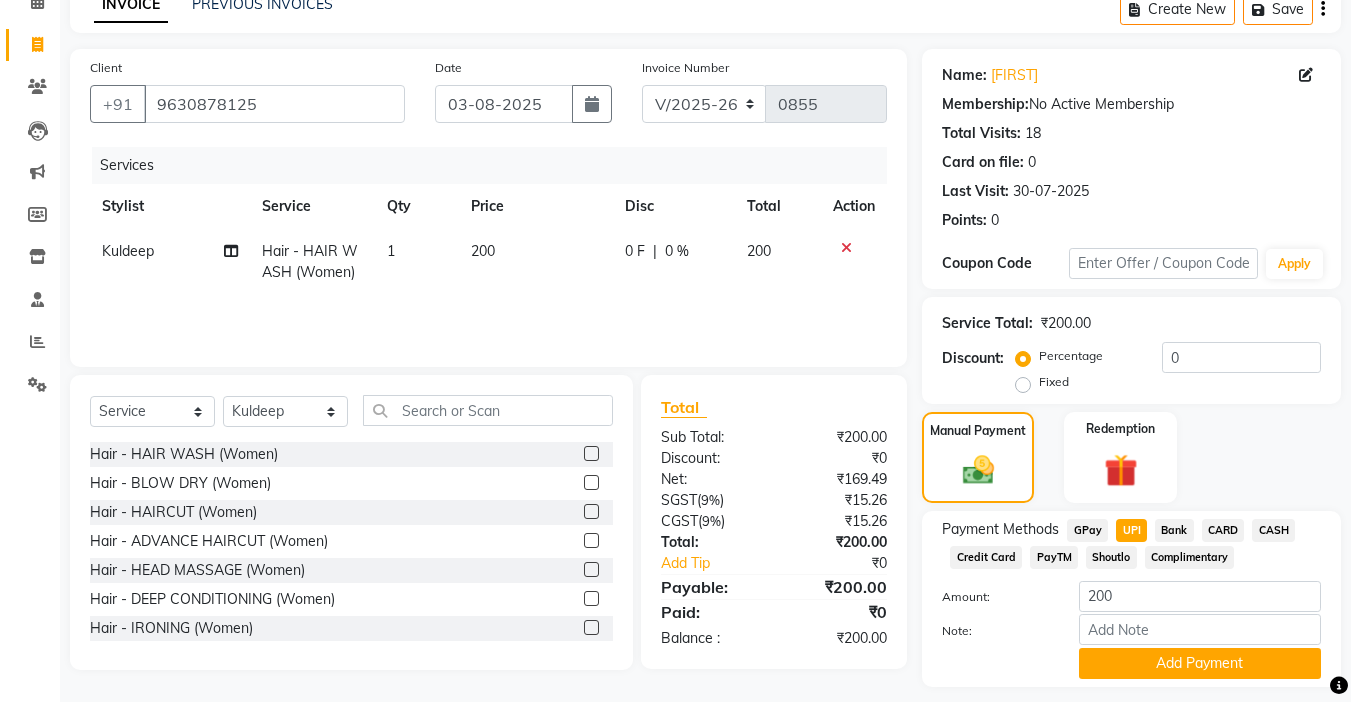 scroll, scrollTop: 157, scrollLeft: 0, axis: vertical 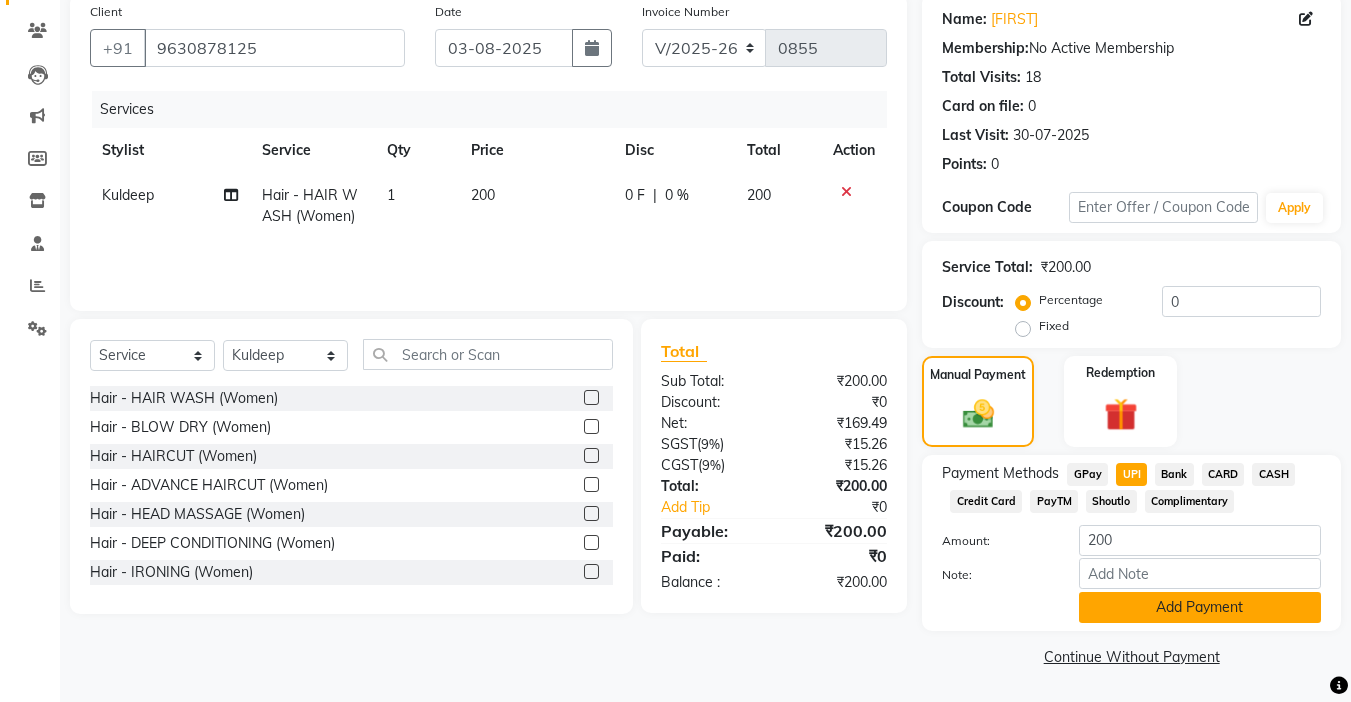 click on "Add Payment" 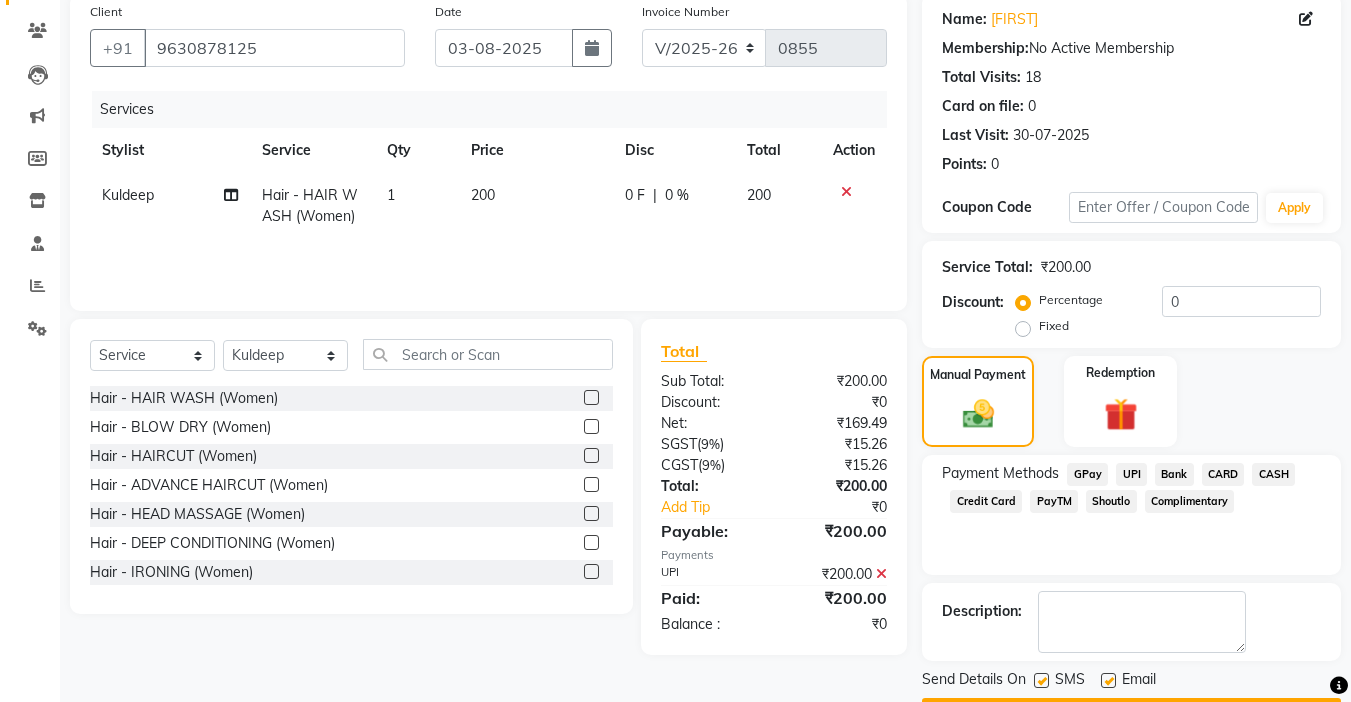 scroll, scrollTop: 214, scrollLeft: 0, axis: vertical 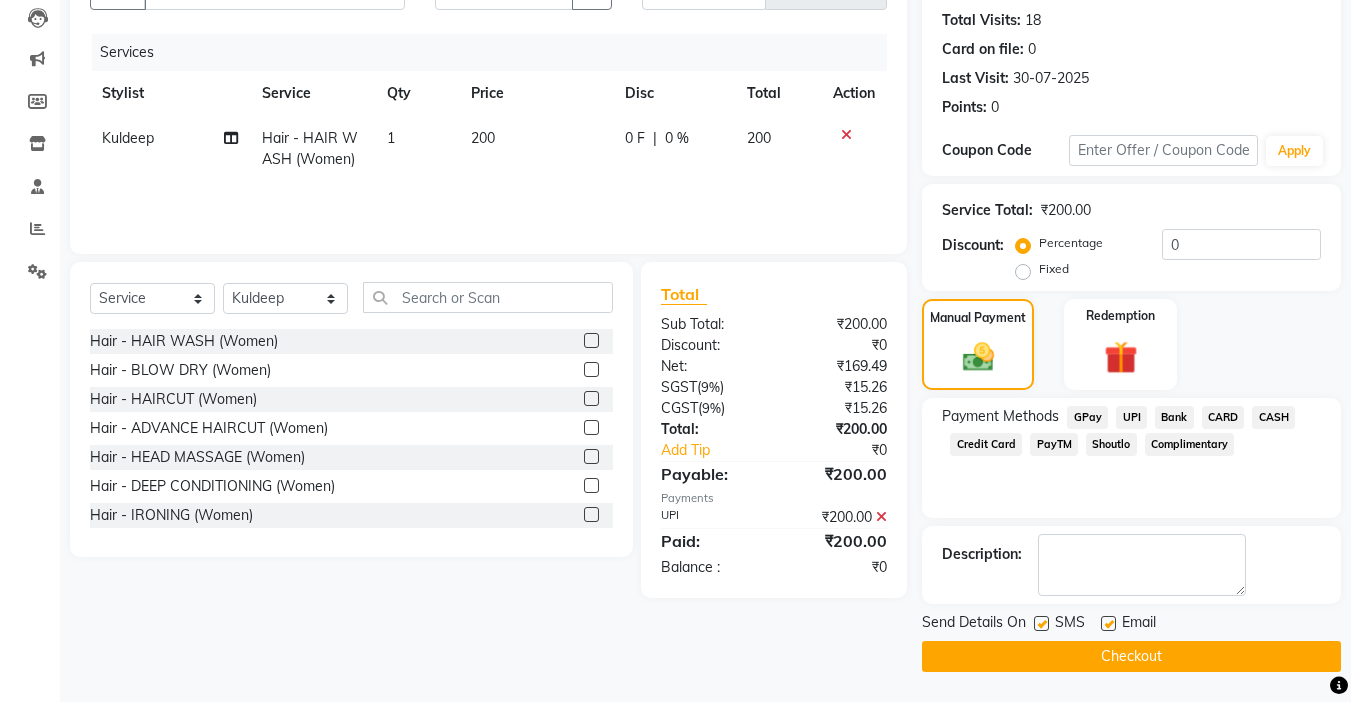 click 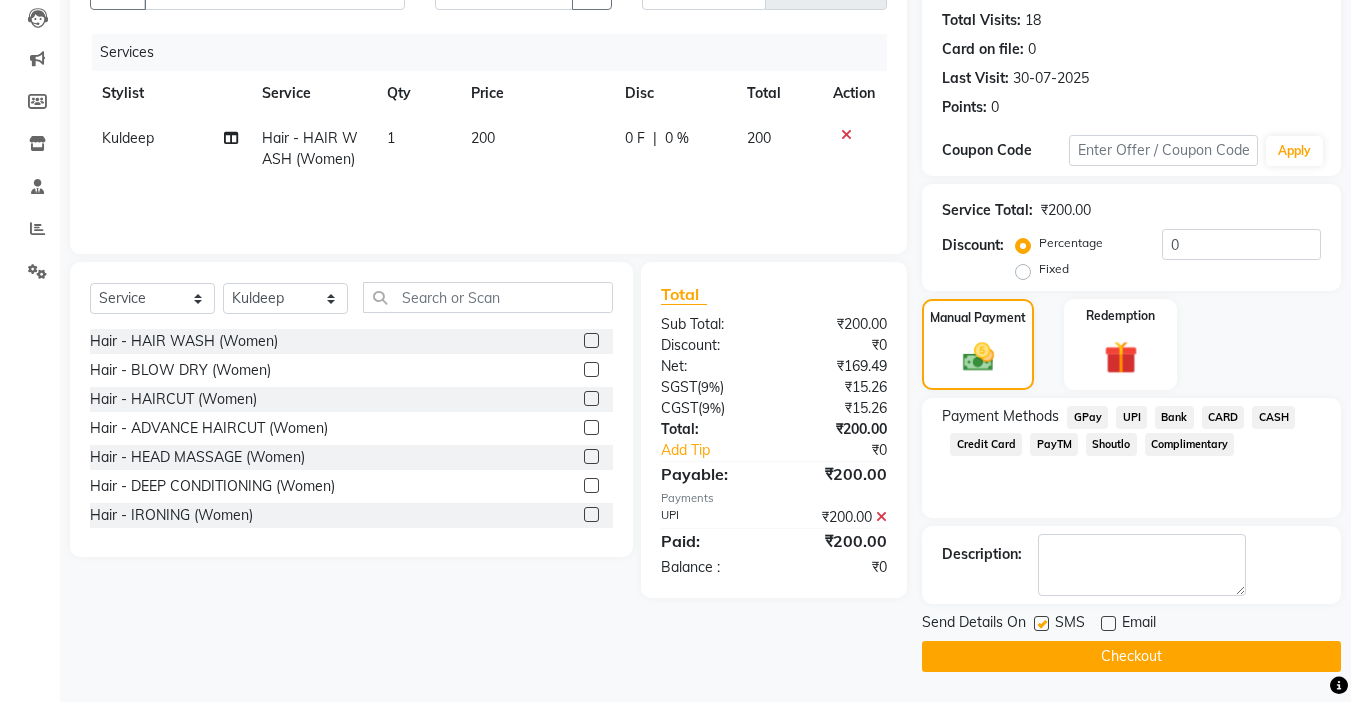 click on "Checkout" 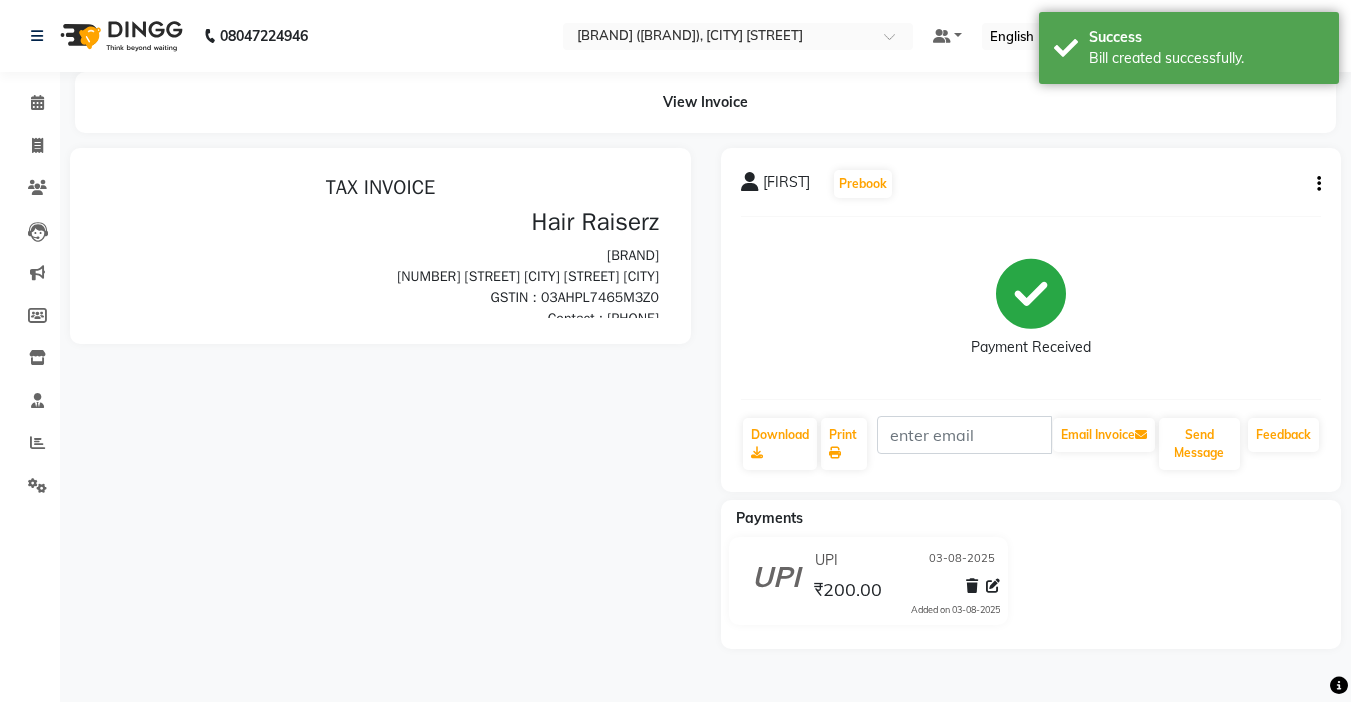 scroll, scrollTop: 0, scrollLeft: 0, axis: both 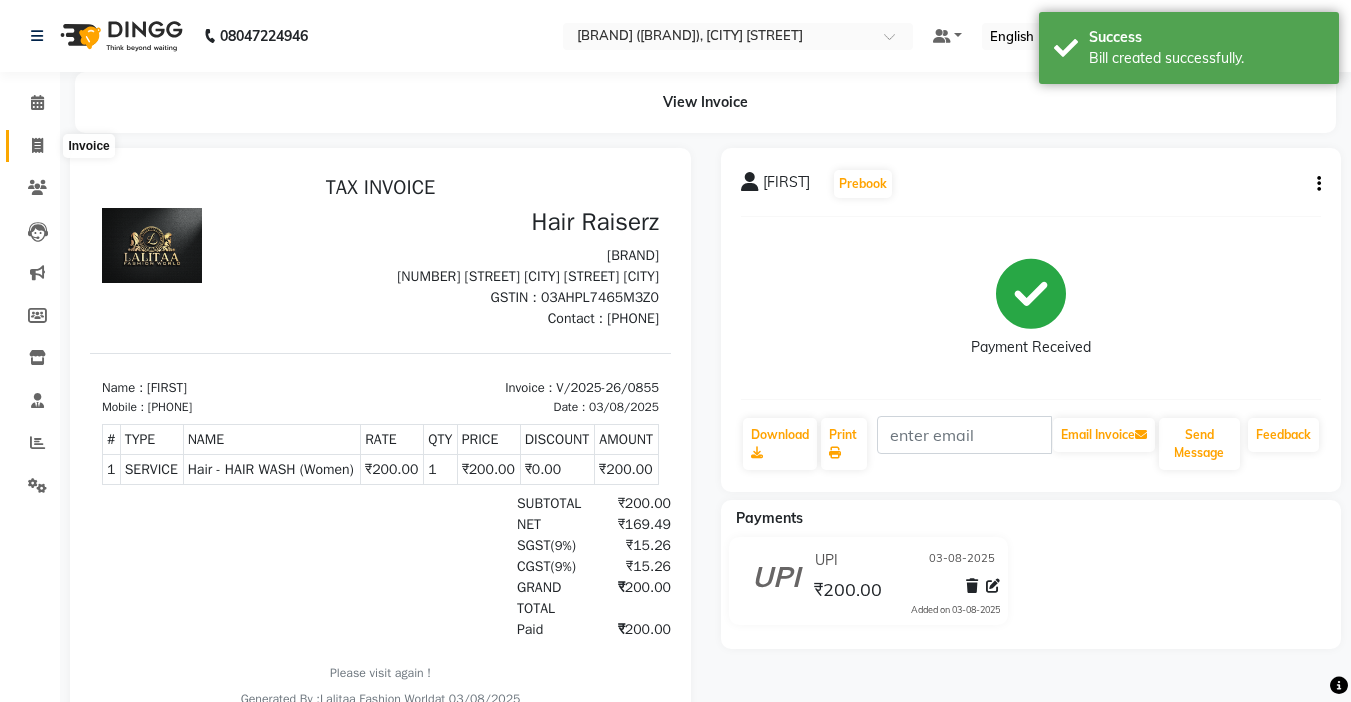 click 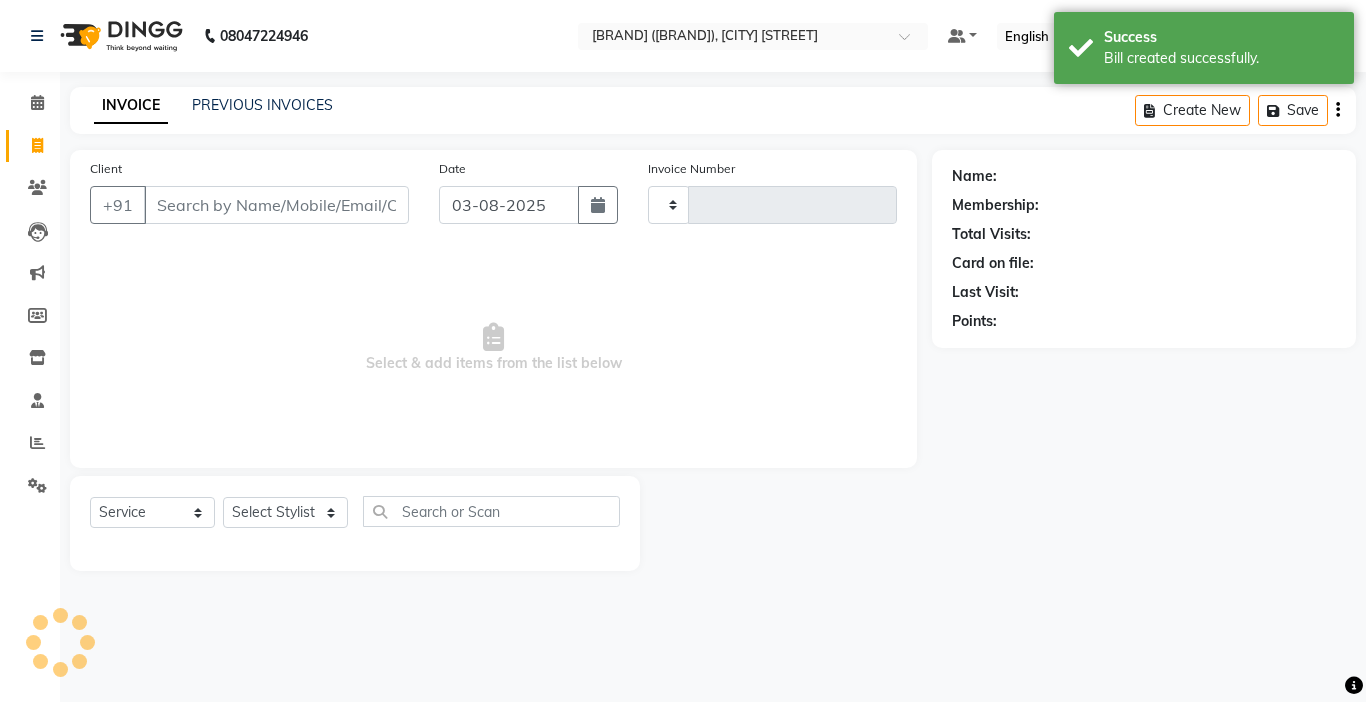 type on "0856" 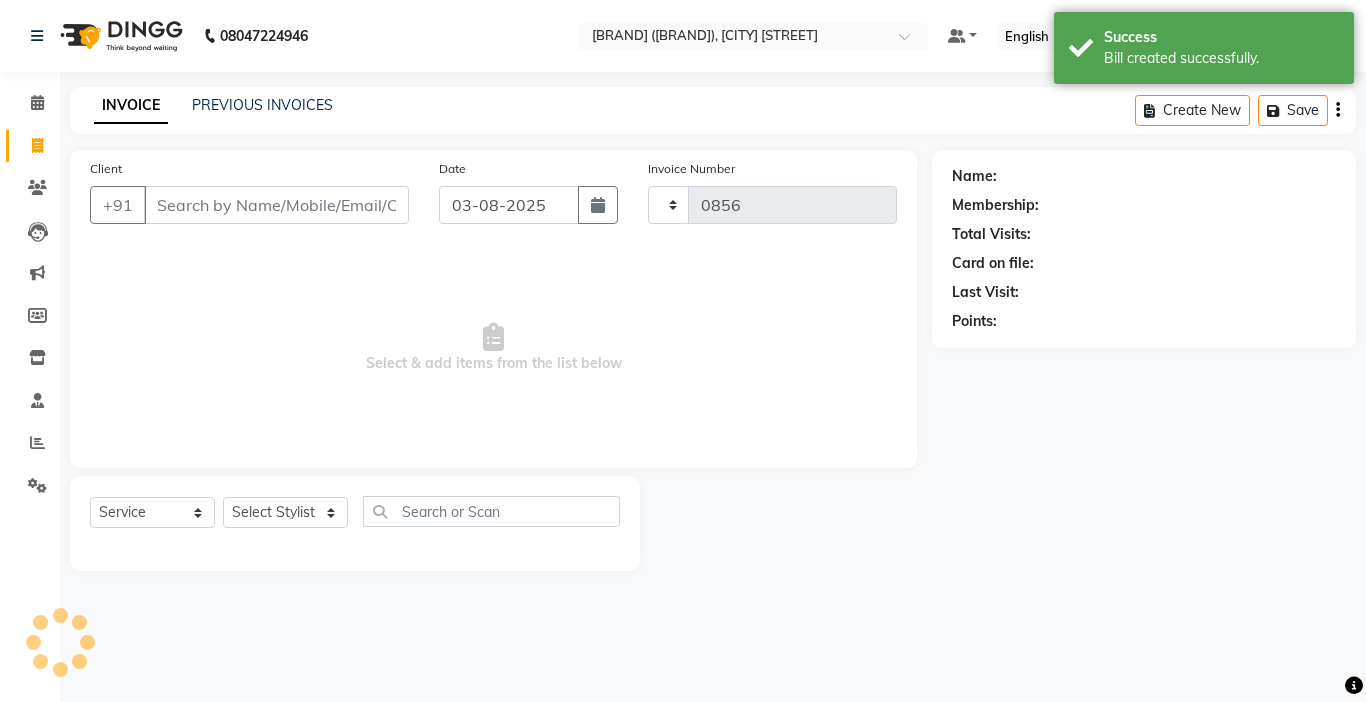 select on "7098" 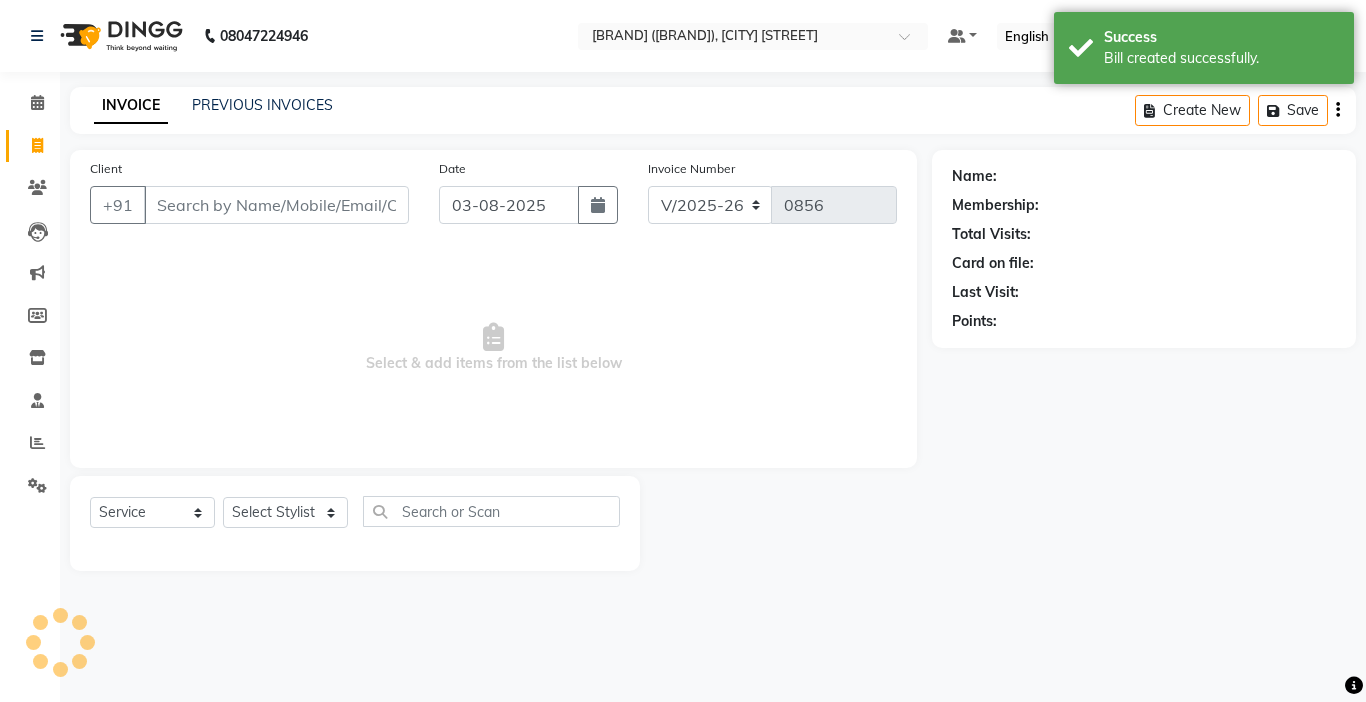 click on "Client" at bounding box center [276, 205] 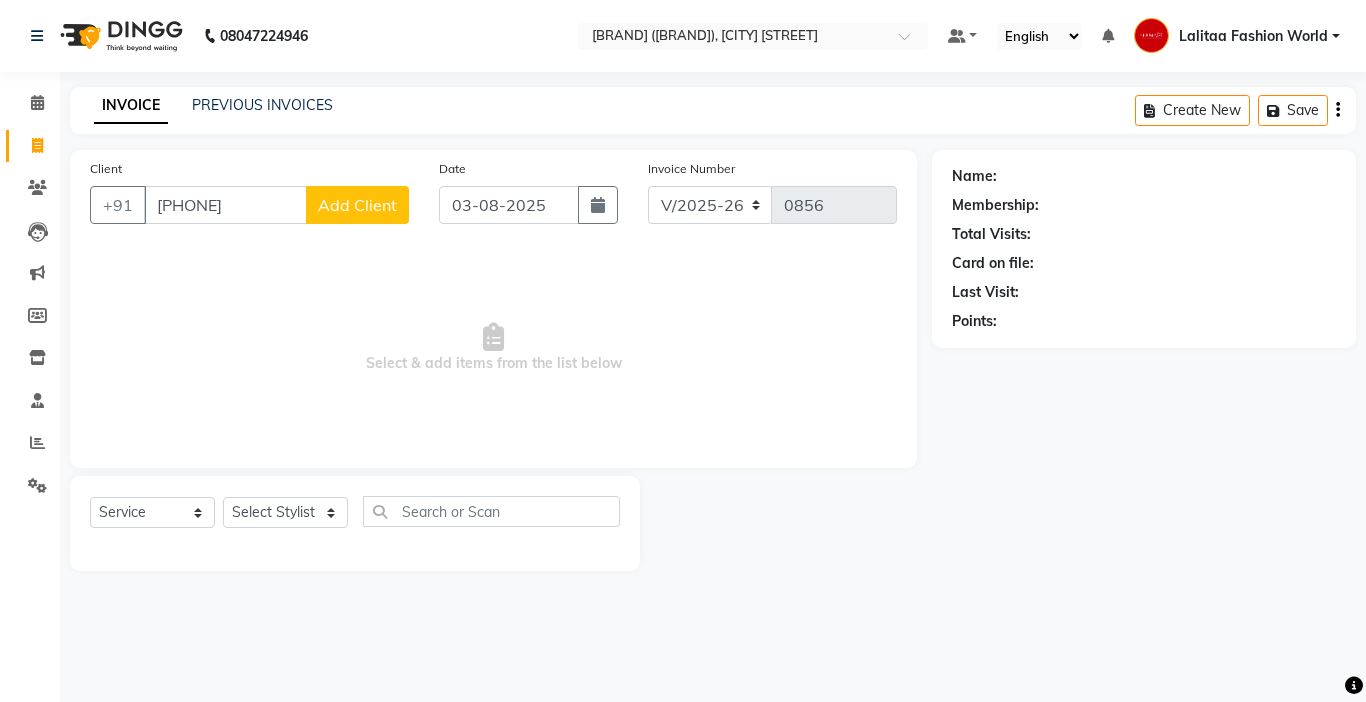 type on "[PHONE]" 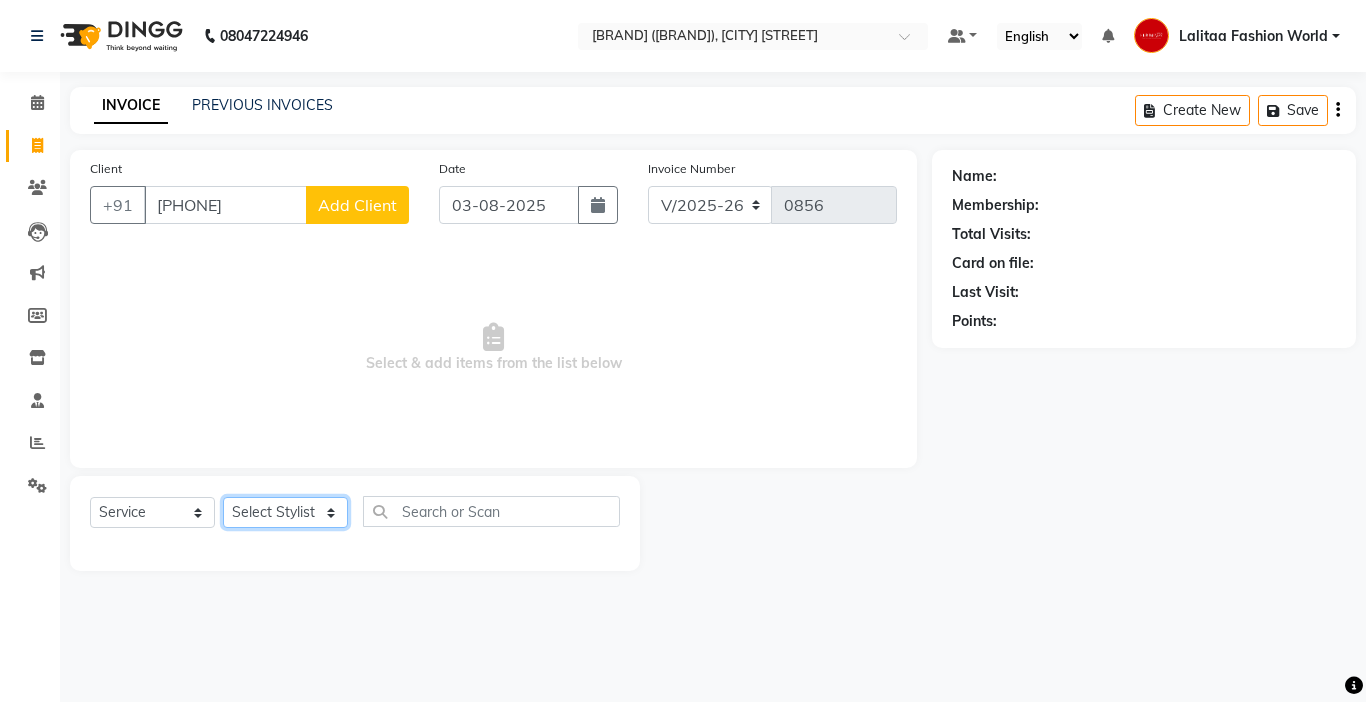 click on "Select Stylist [FIRST] counter sales [LAST] [LAST] [FIRST] [BRAND] [FIRST] [FIRST] [FIRST] [FIRST] [FIRST] [FIRST] [FIRST]" 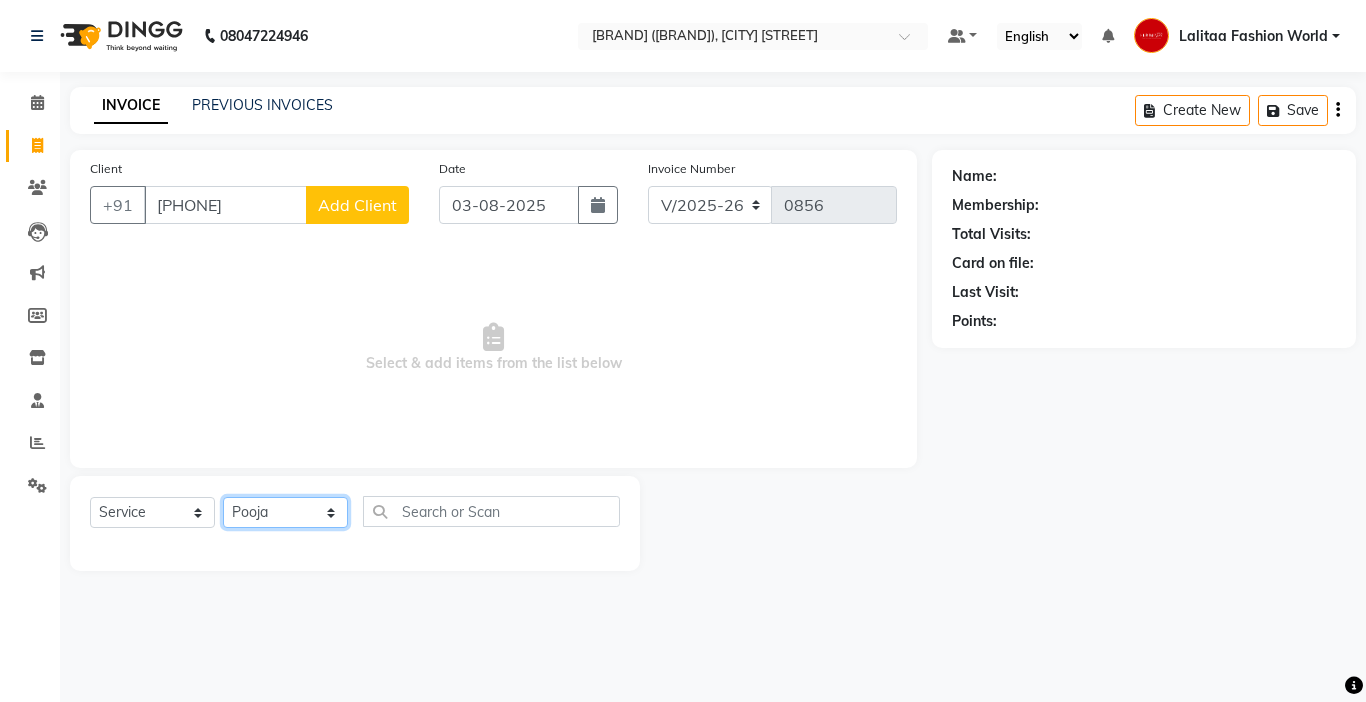 click on "Select Stylist [FIRST] counter sales [LAST] [LAST] [FIRST] [BRAND] [FIRST] [FIRST] [FIRST] [FIRST] [FIRST] [FIRST] [FIRST]" 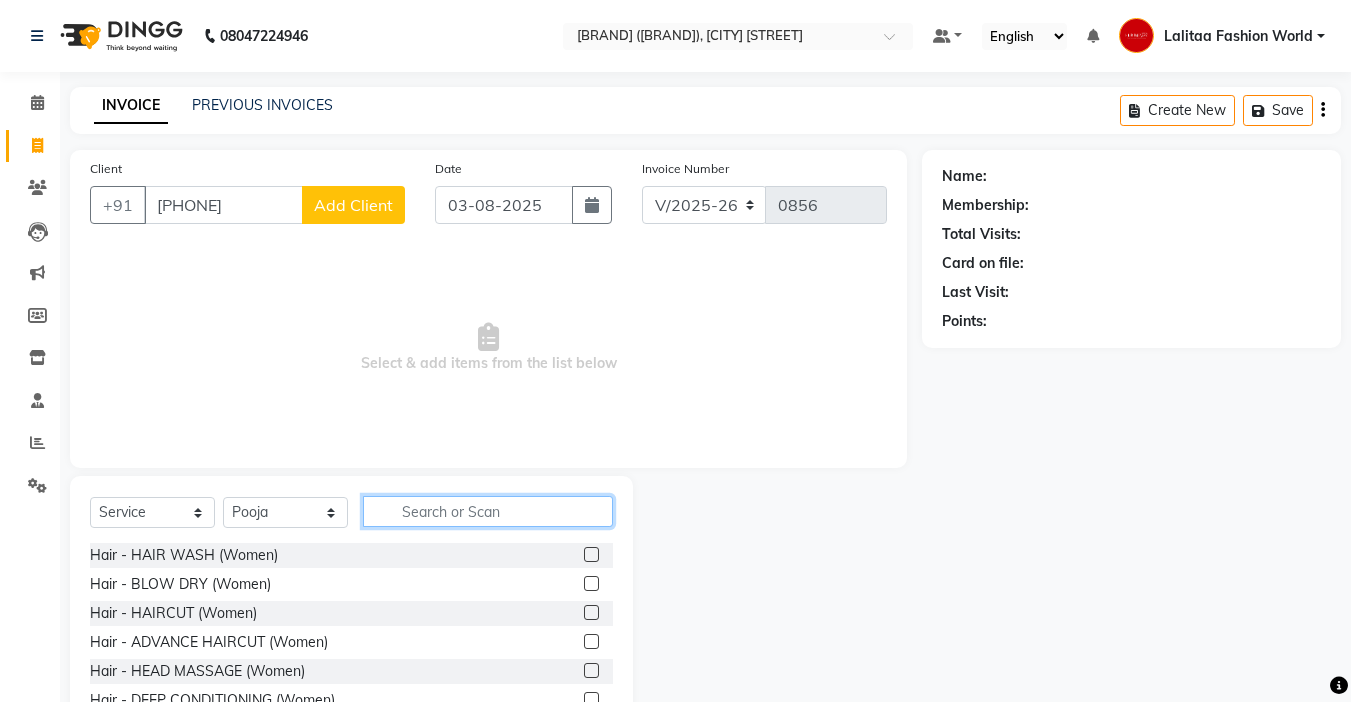 click 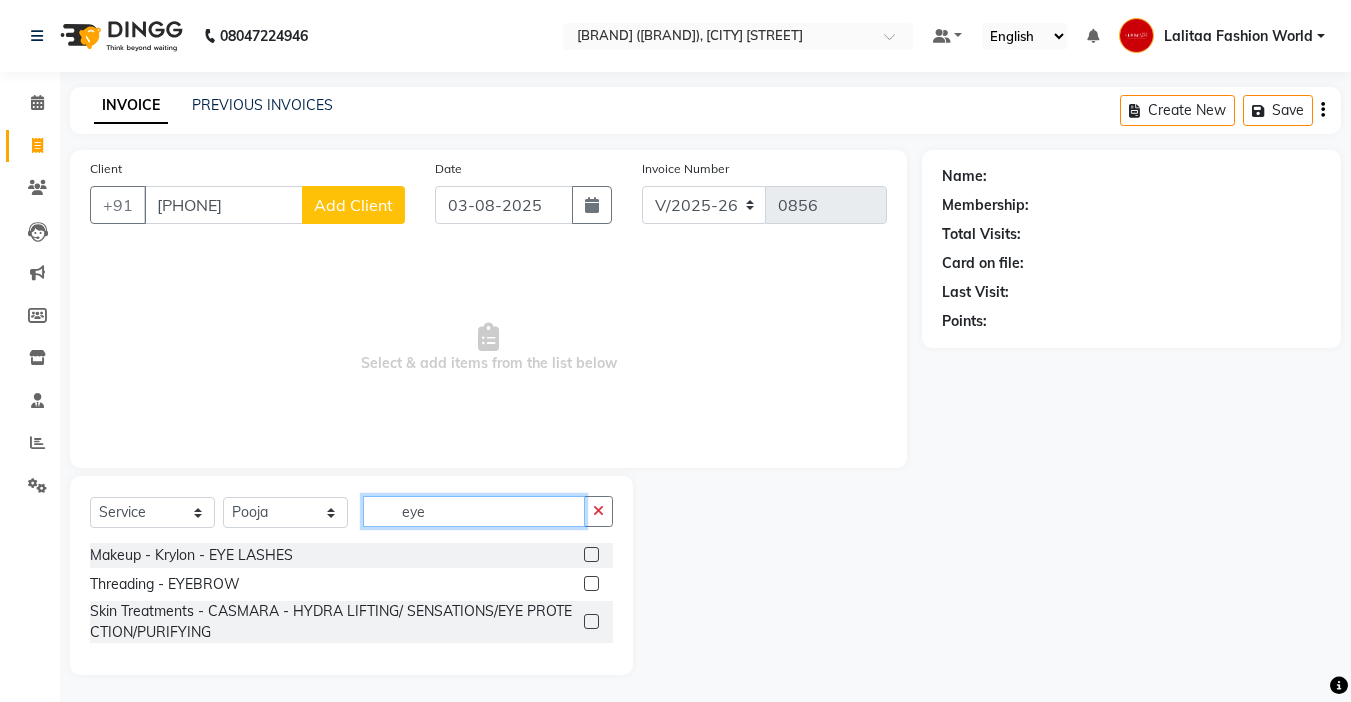 type on "eye" 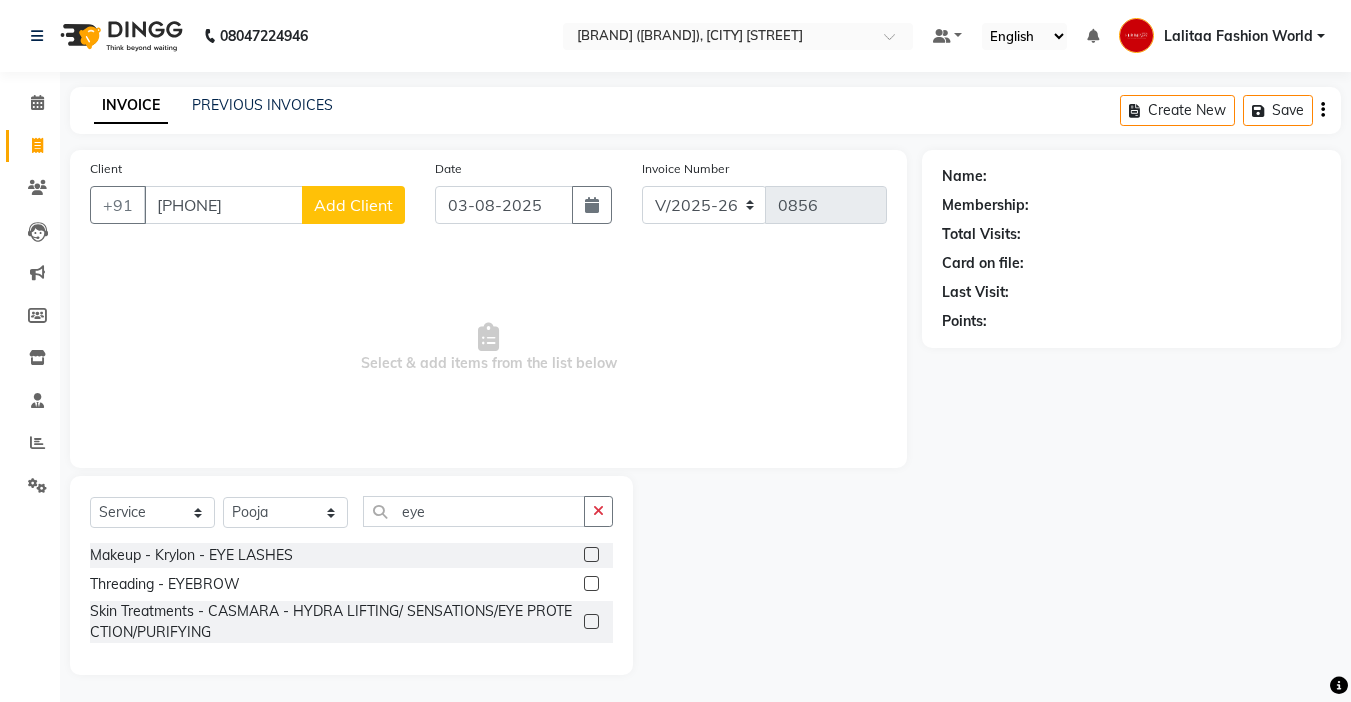 click 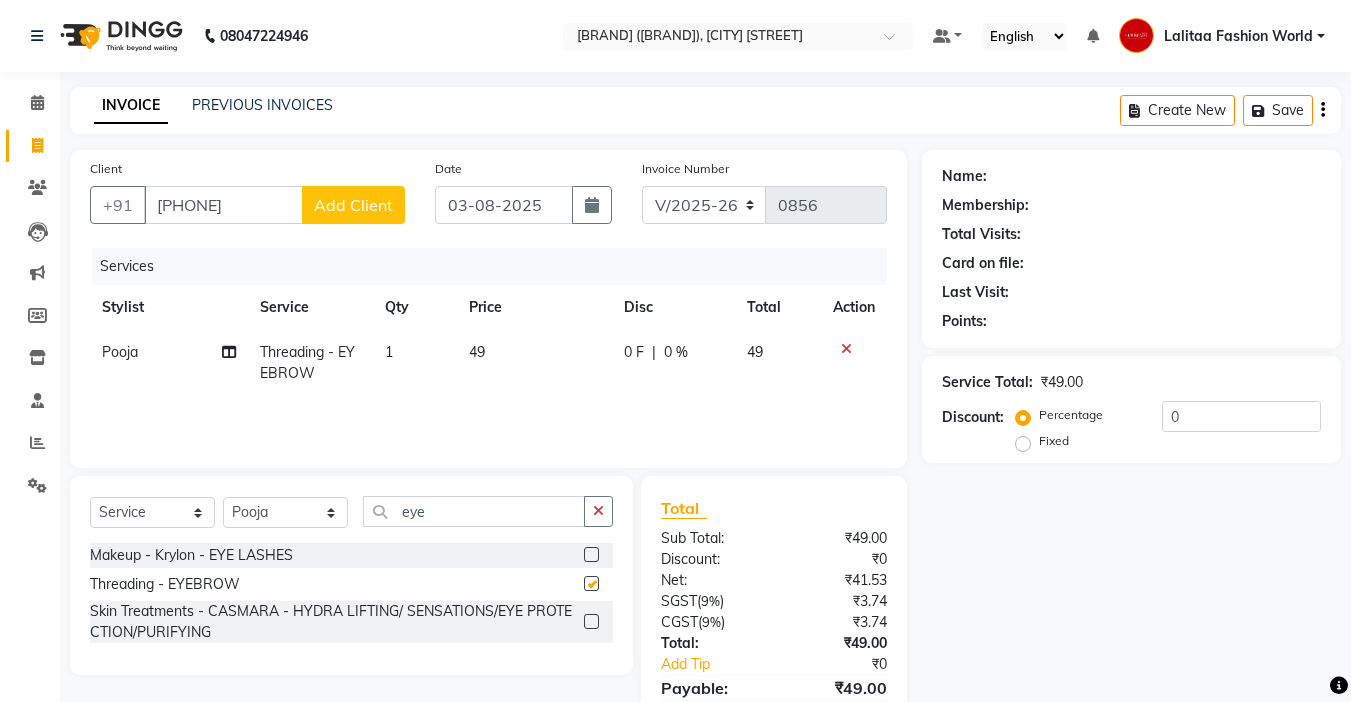 checkbox on "false" 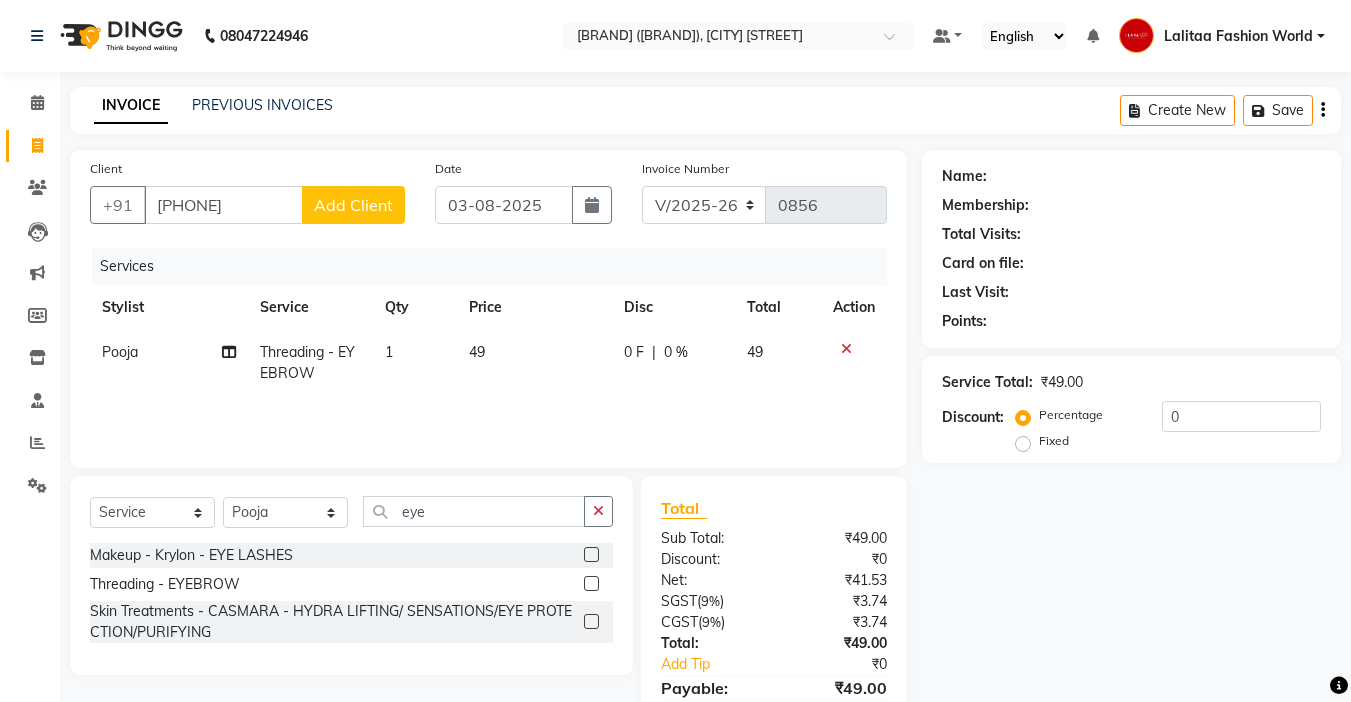 click on "49" 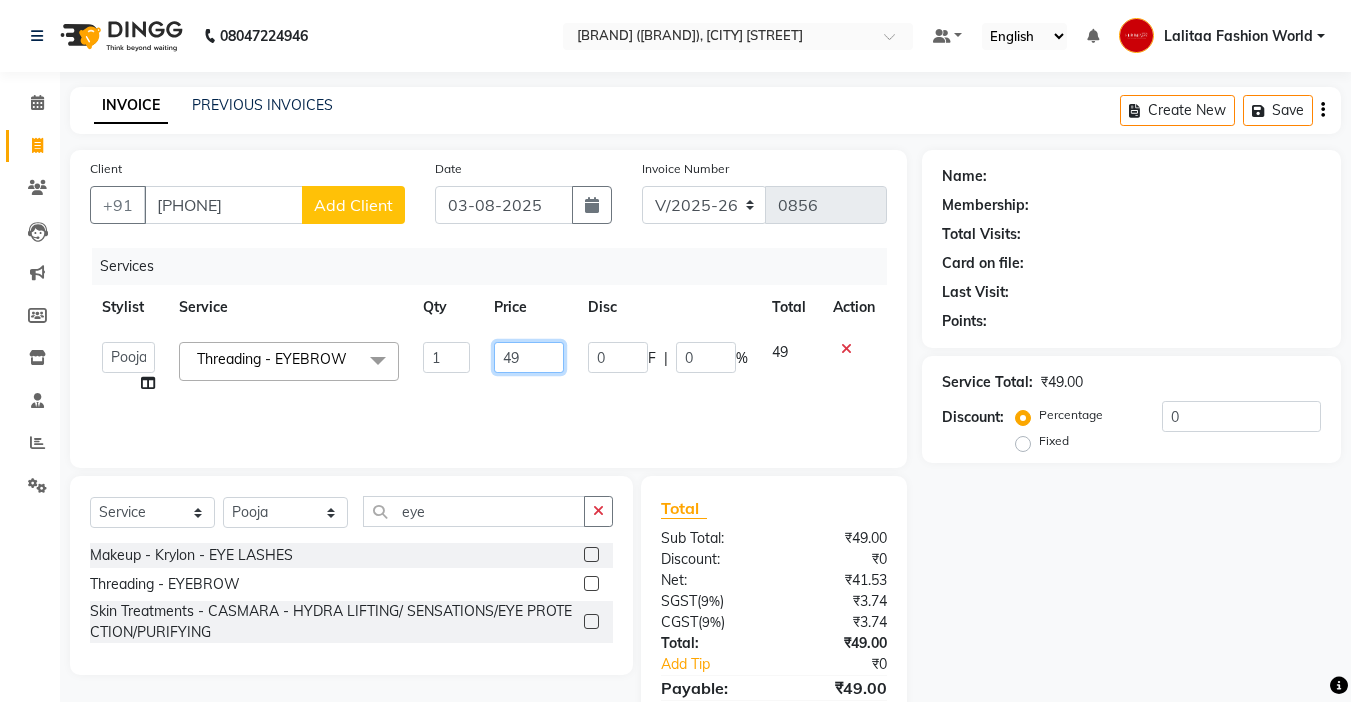 click on "49" 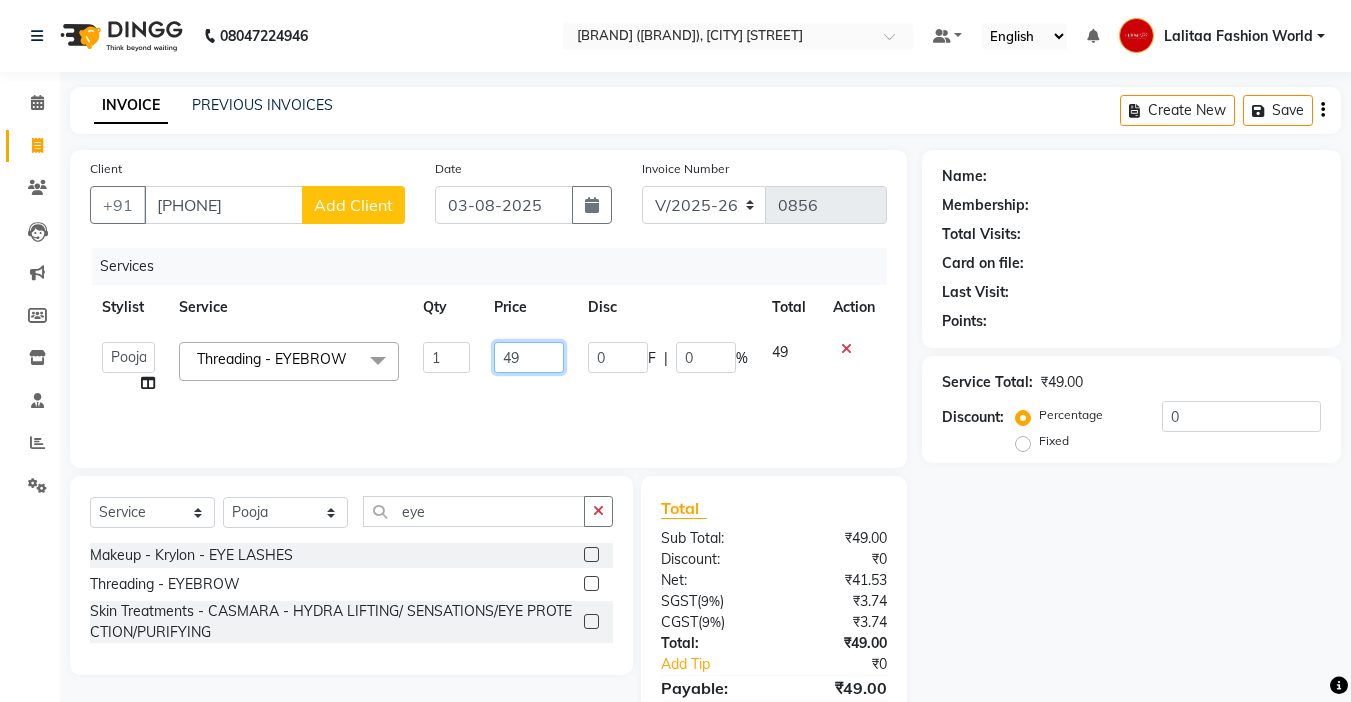 type on "4" 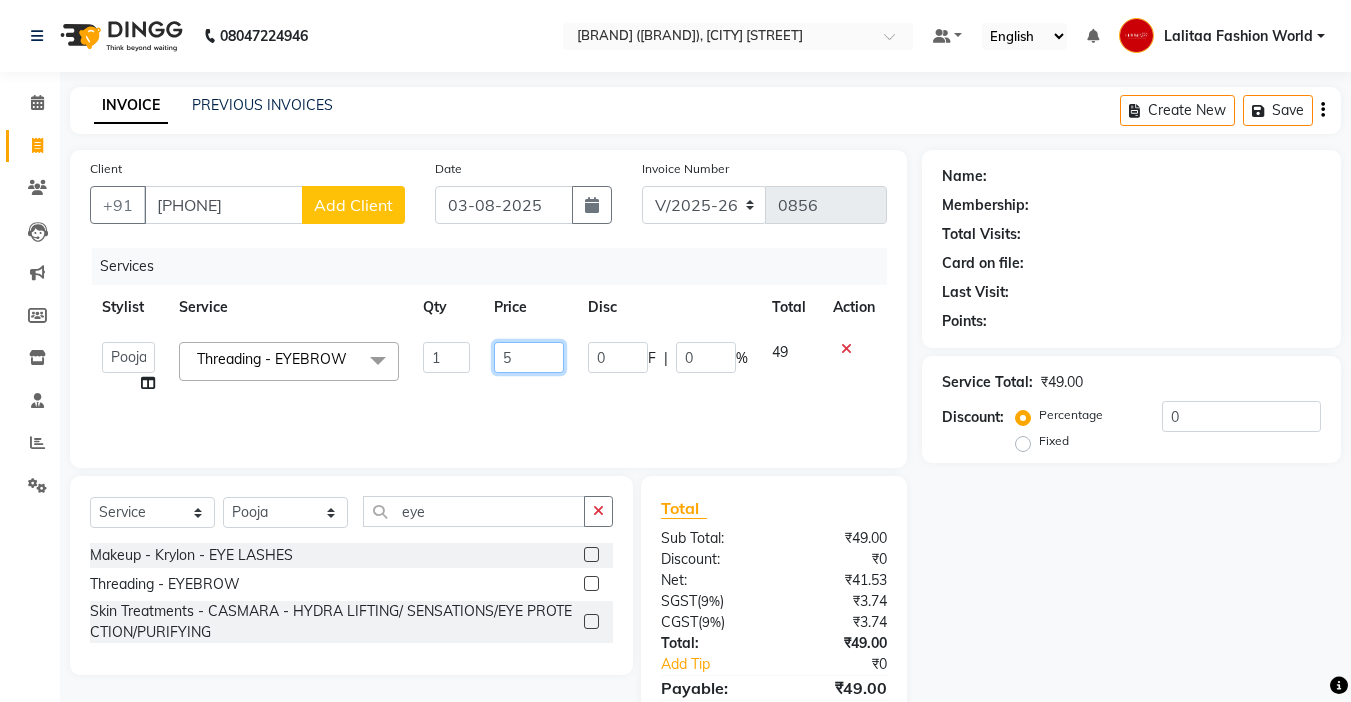 type on "50" 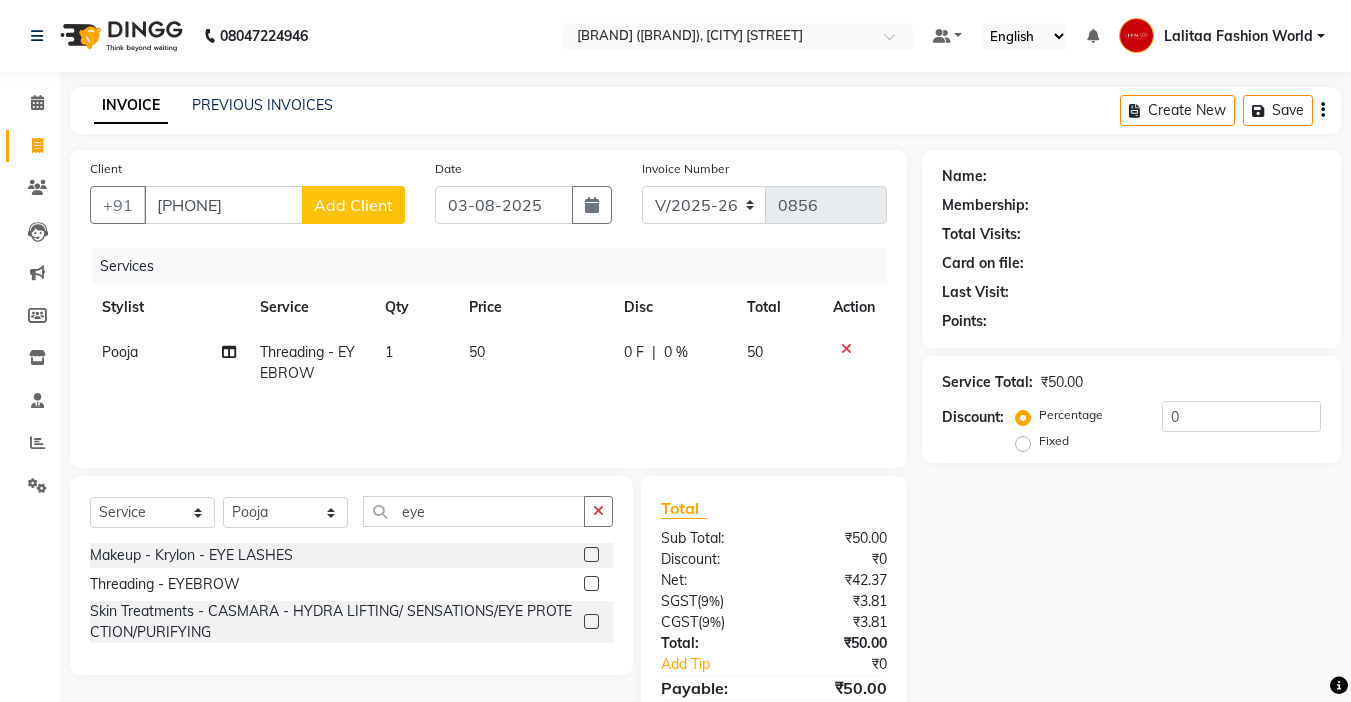 click on "0 F | 0 %" 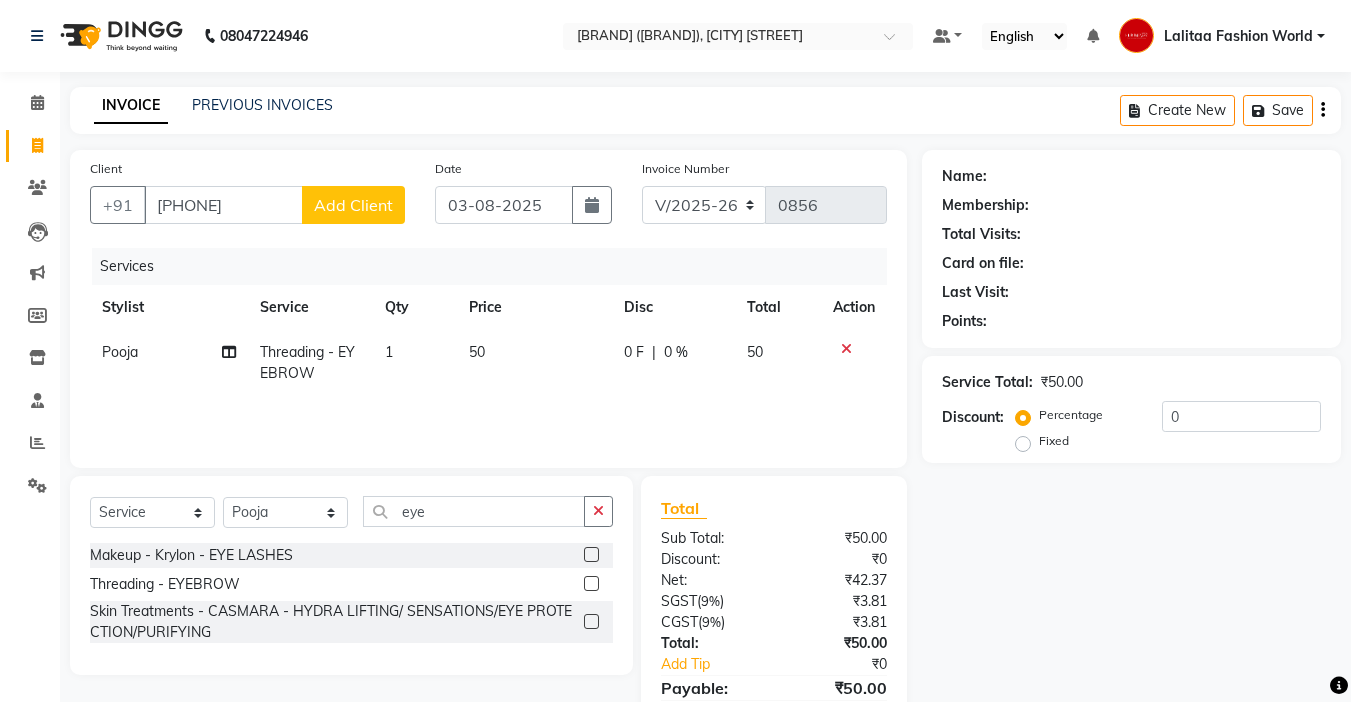 select on "79163" 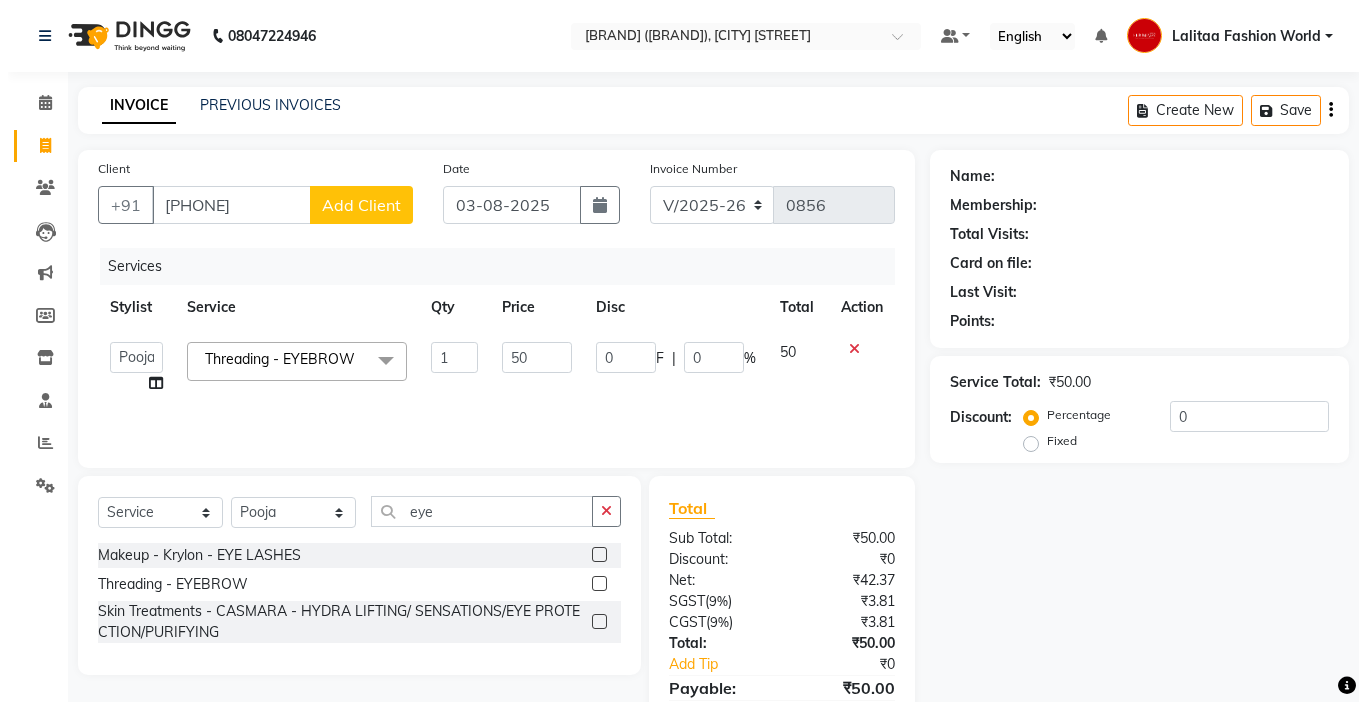 scroll, scrollTop: 98, scrollLeft: 0, axis: vertical 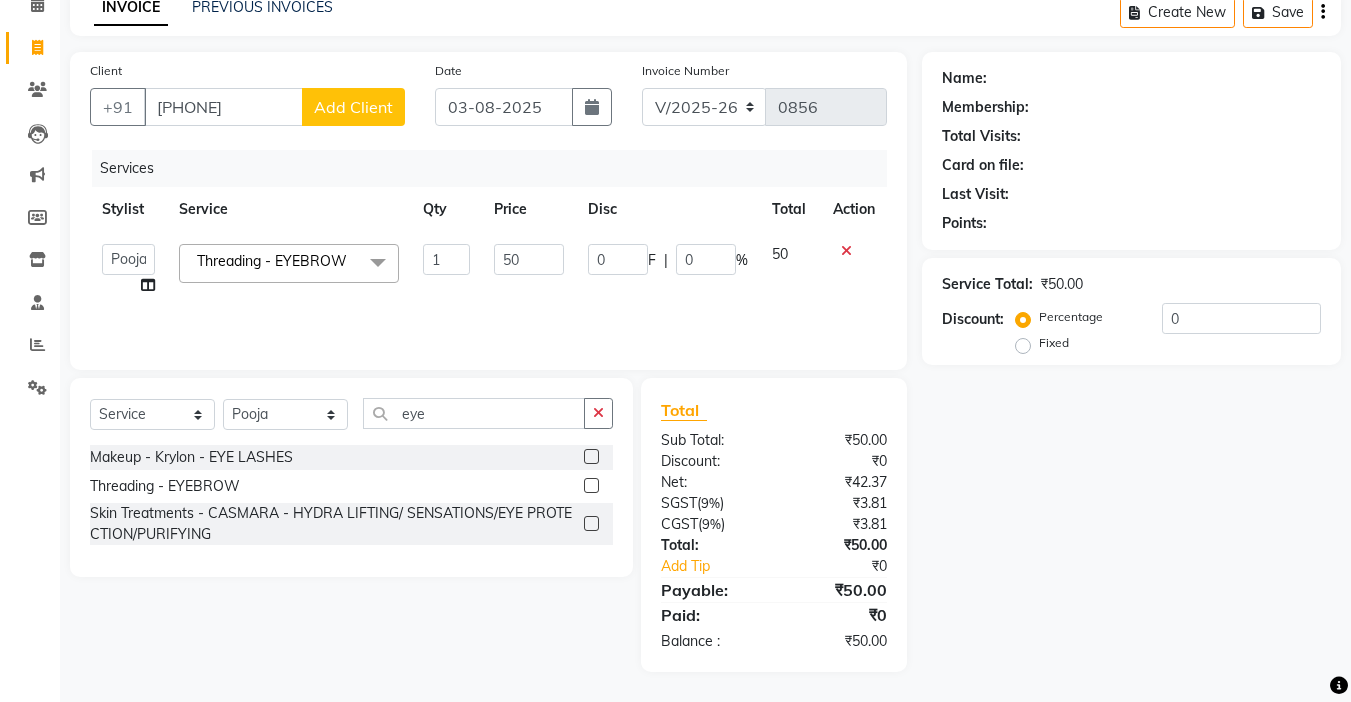 click on "Add Client" 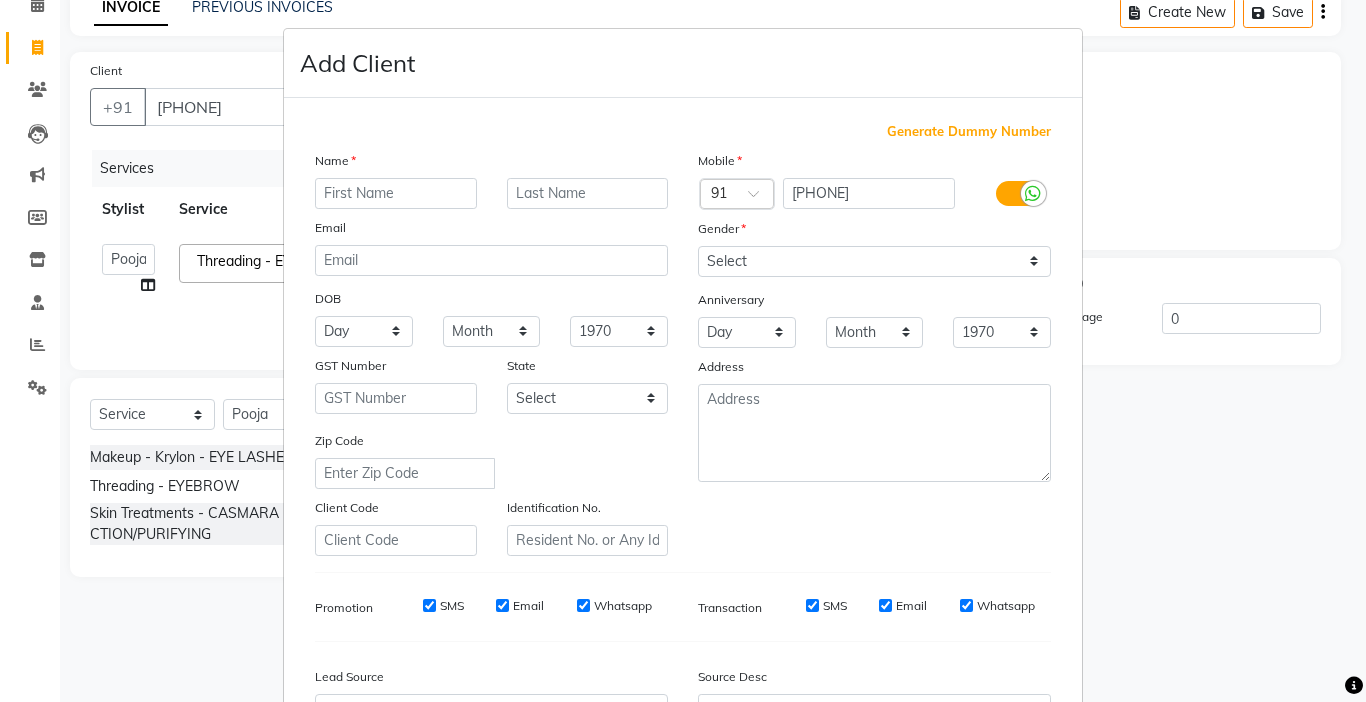 click at bounding box center [396, 193] 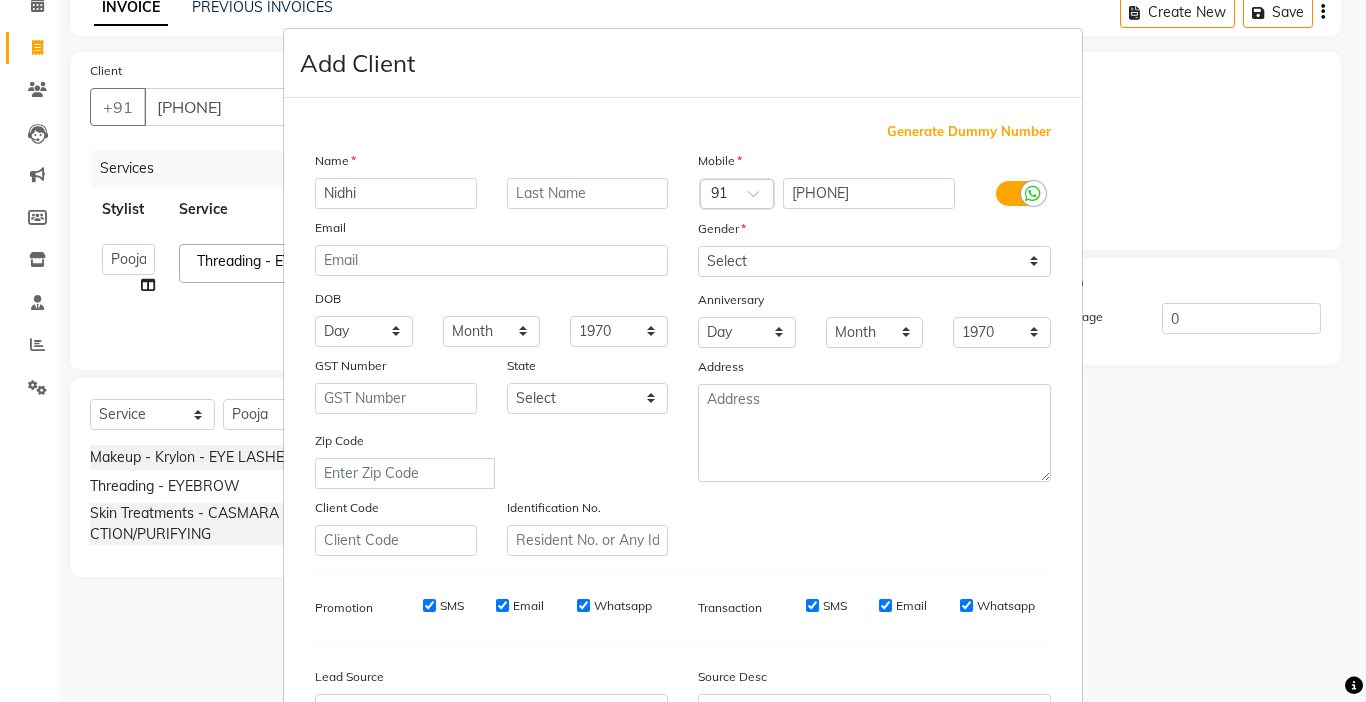 type on "Nidhi" 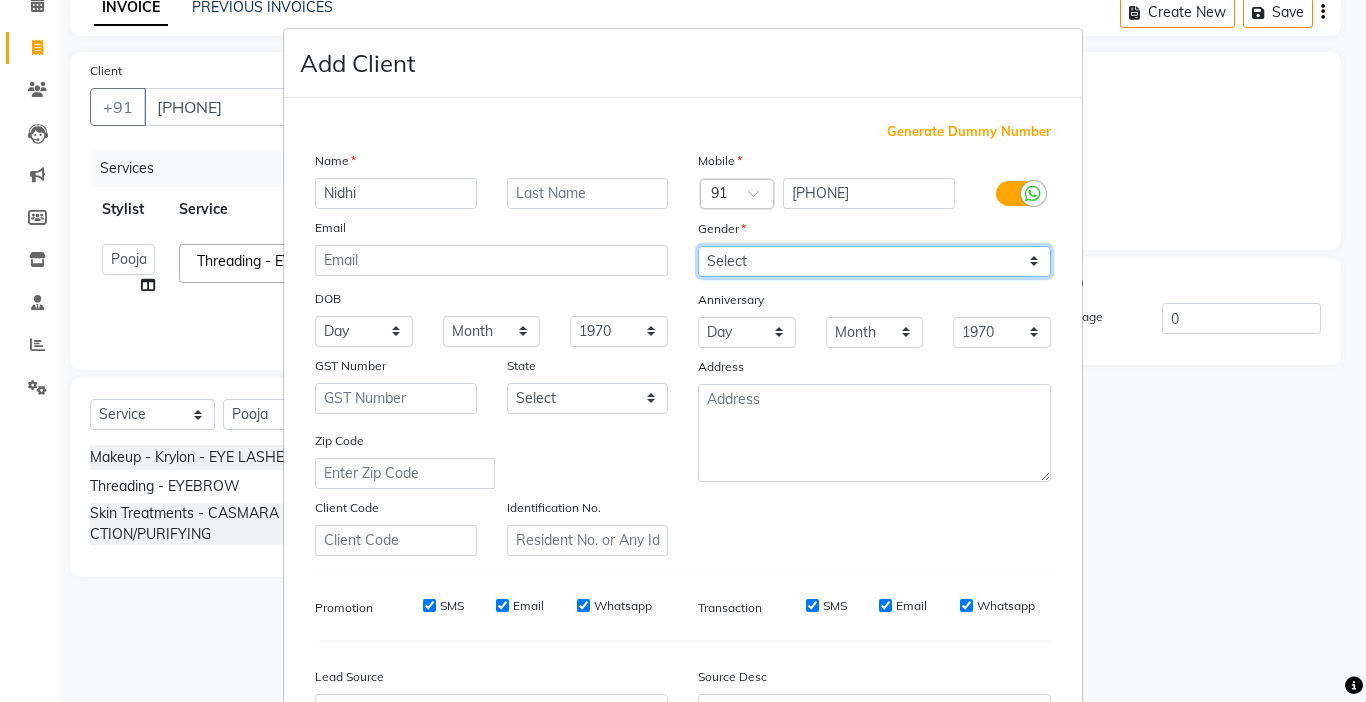 click on "Select Male Female Other Prefer Not To Say" at bounding box center [874, 261] 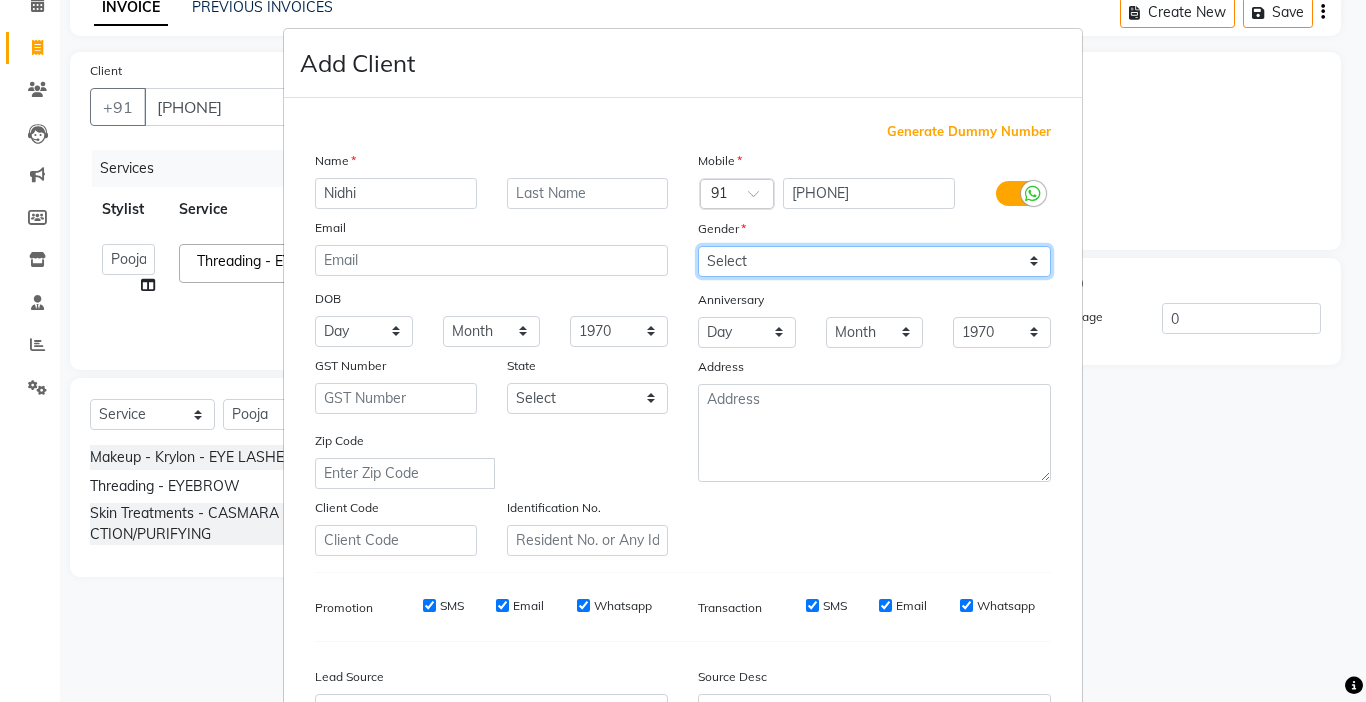 select on "female" 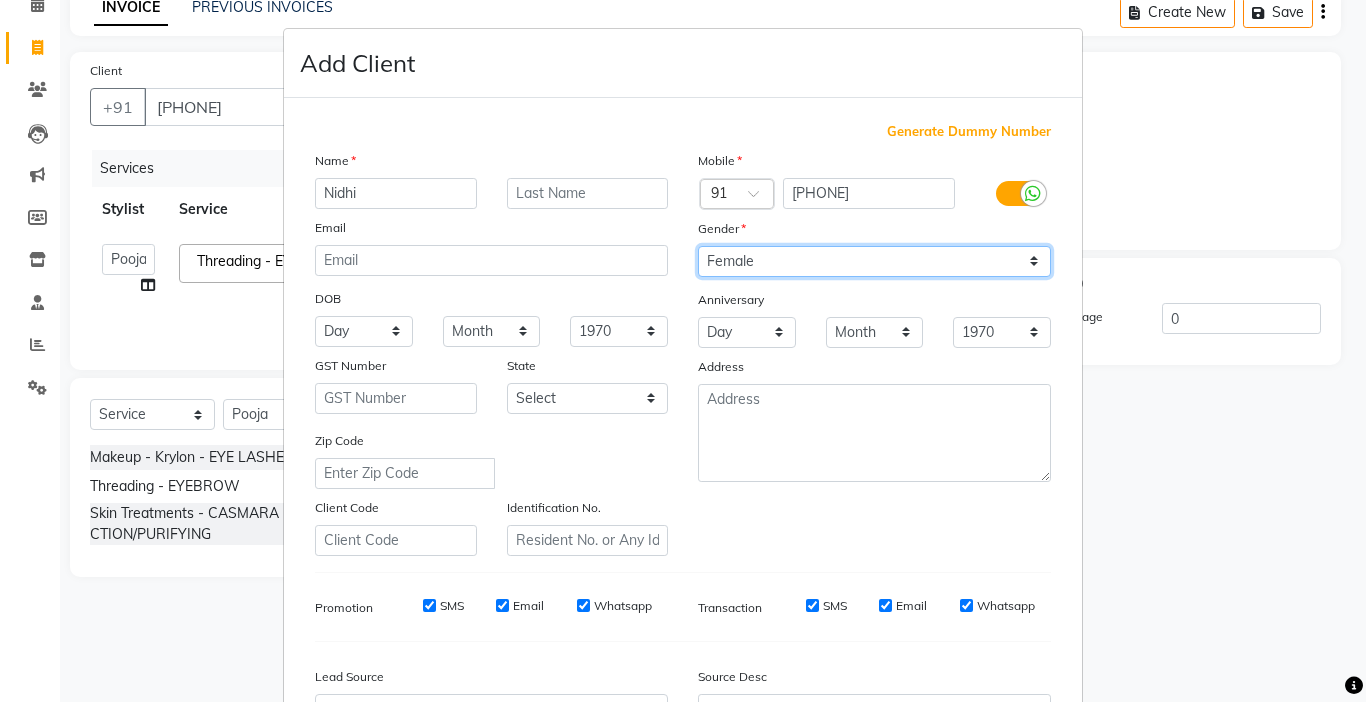 click on "Select Male Female Other Prefer Not To Say" at bounding box center (874, 261) 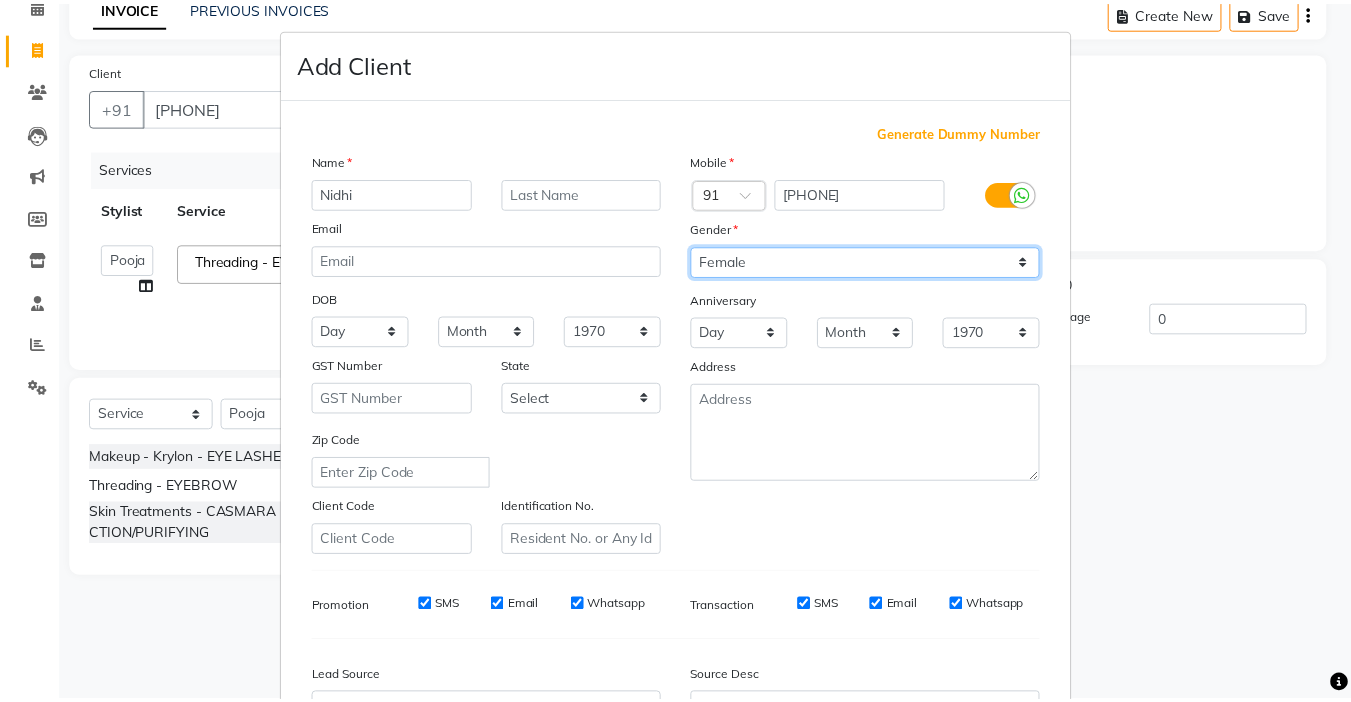 scroll, scrollTop: 221, scrollLeft: 0, axis: vertical 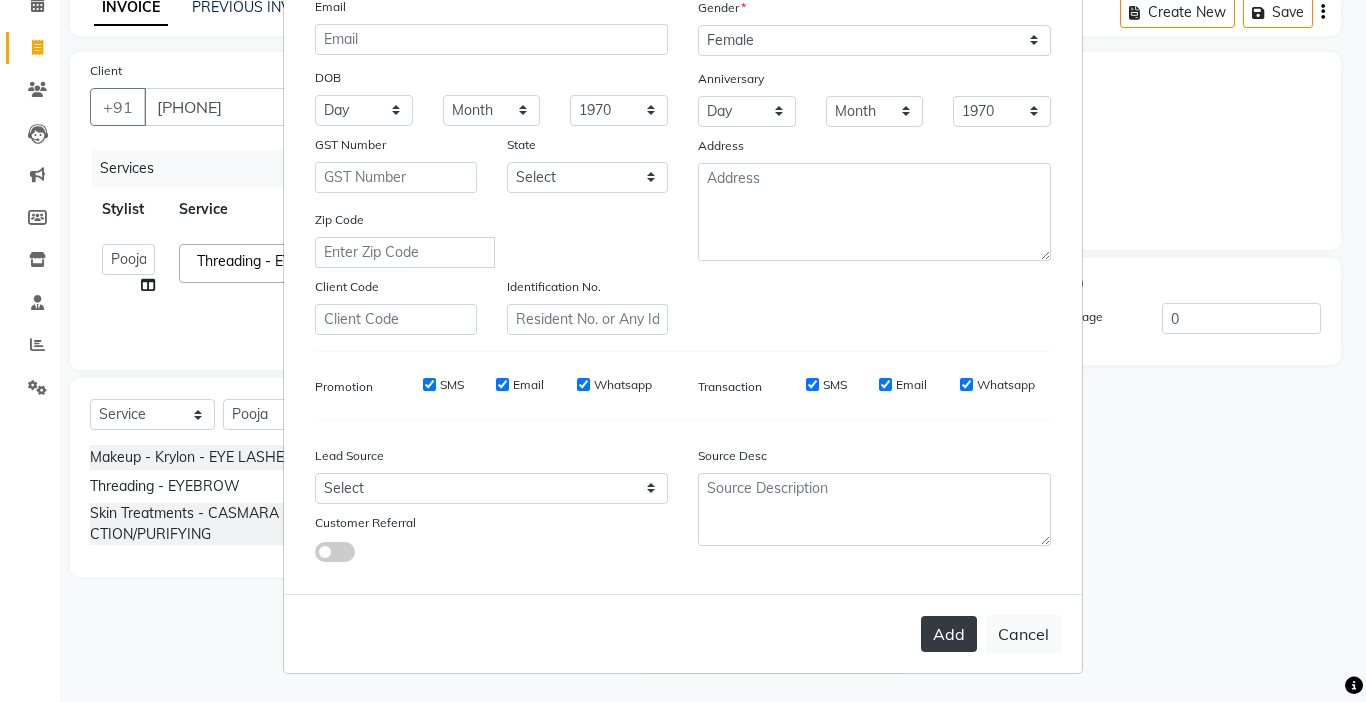 click on "Add" at bounding box center [949, 634] 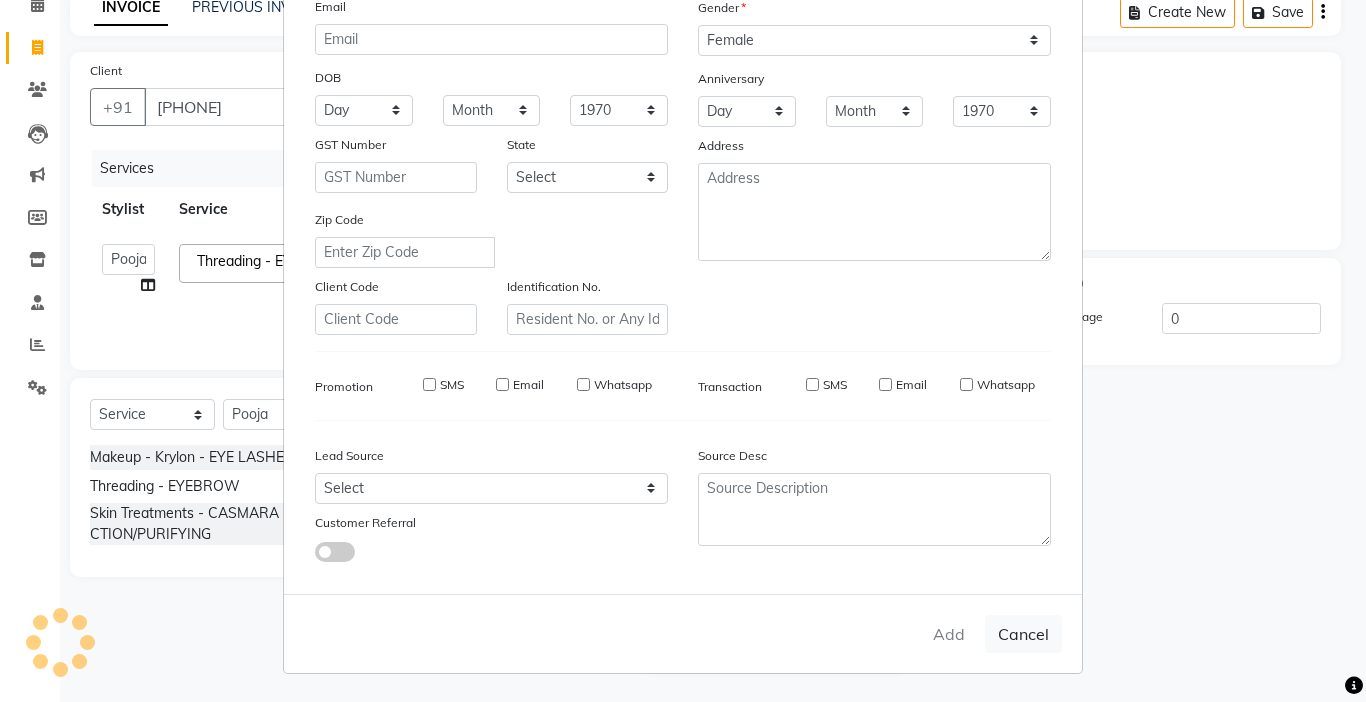 type 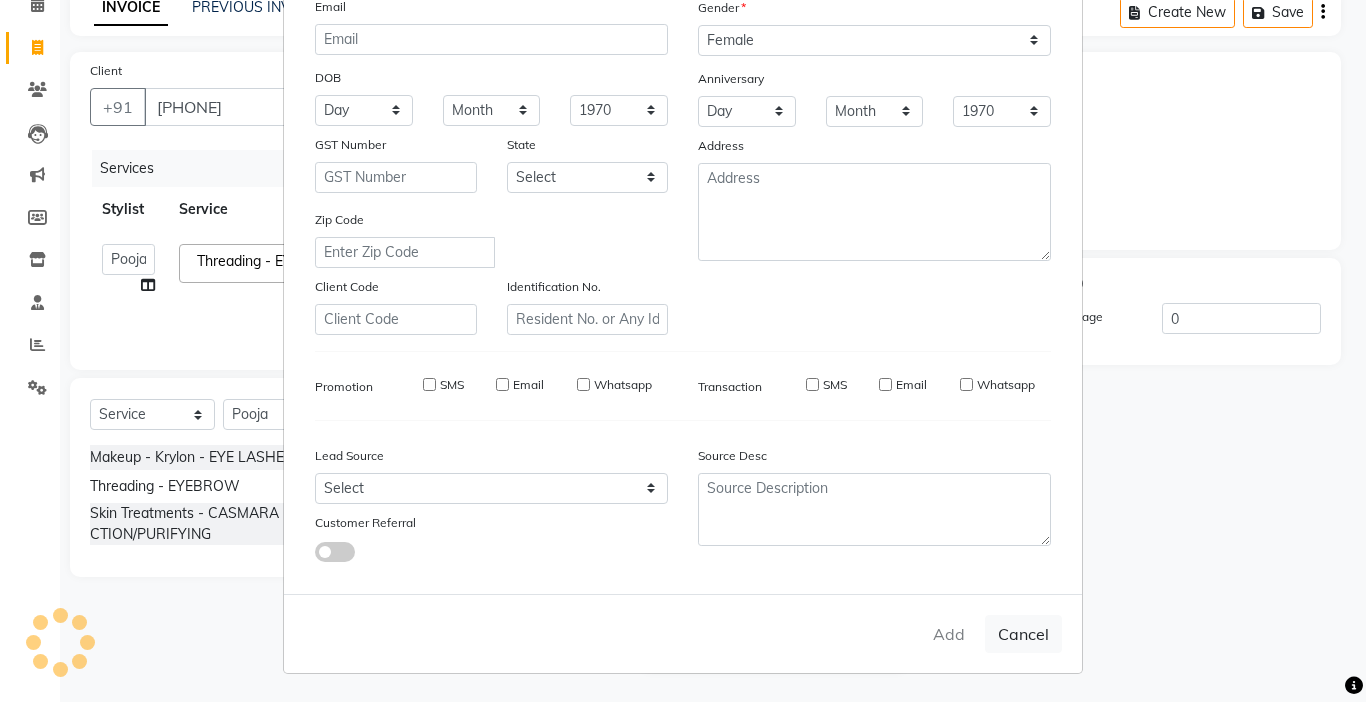 checkbox on "false" 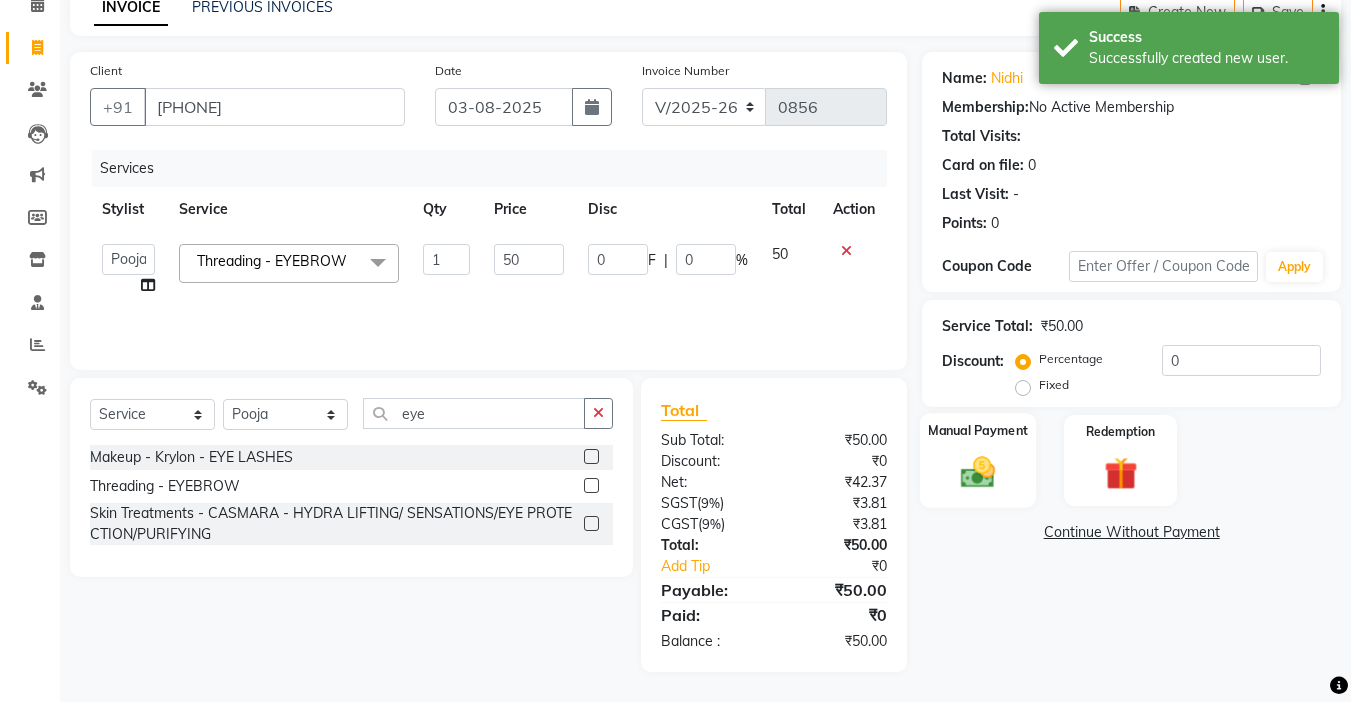 click on "Manual Payment" 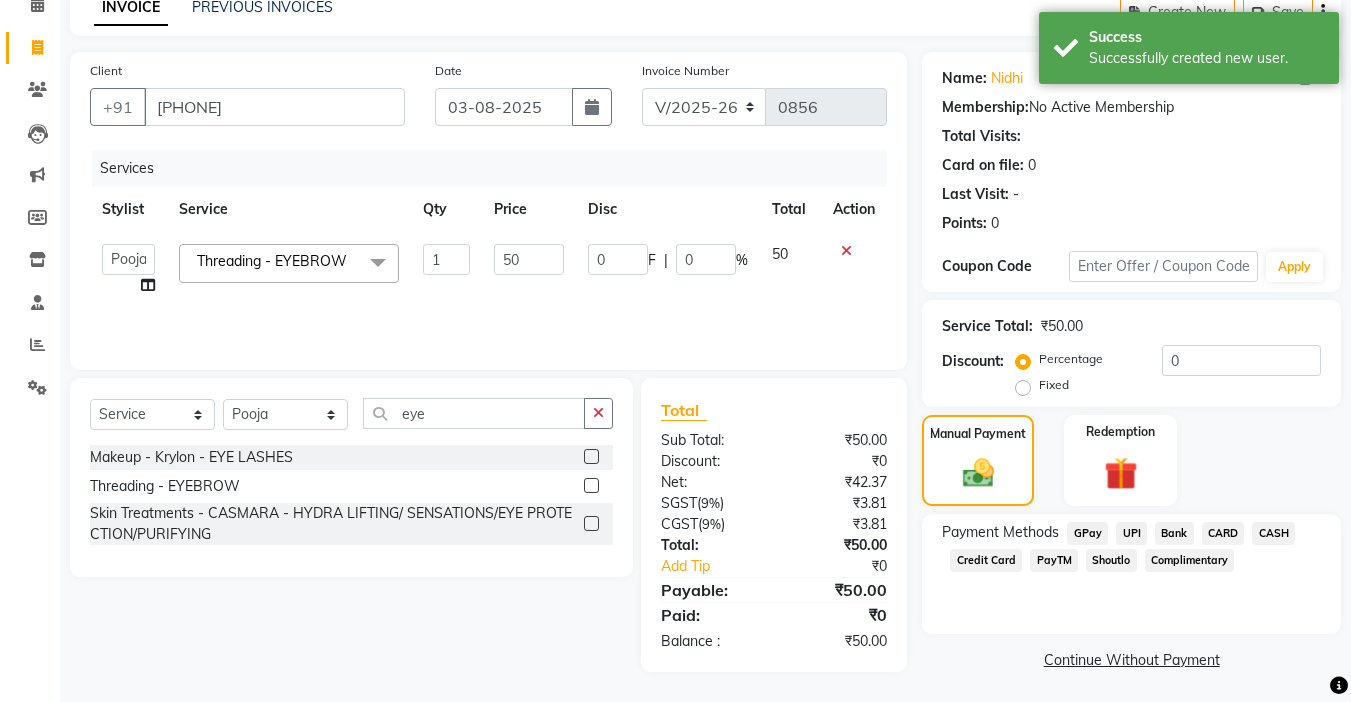 click on "UPI" 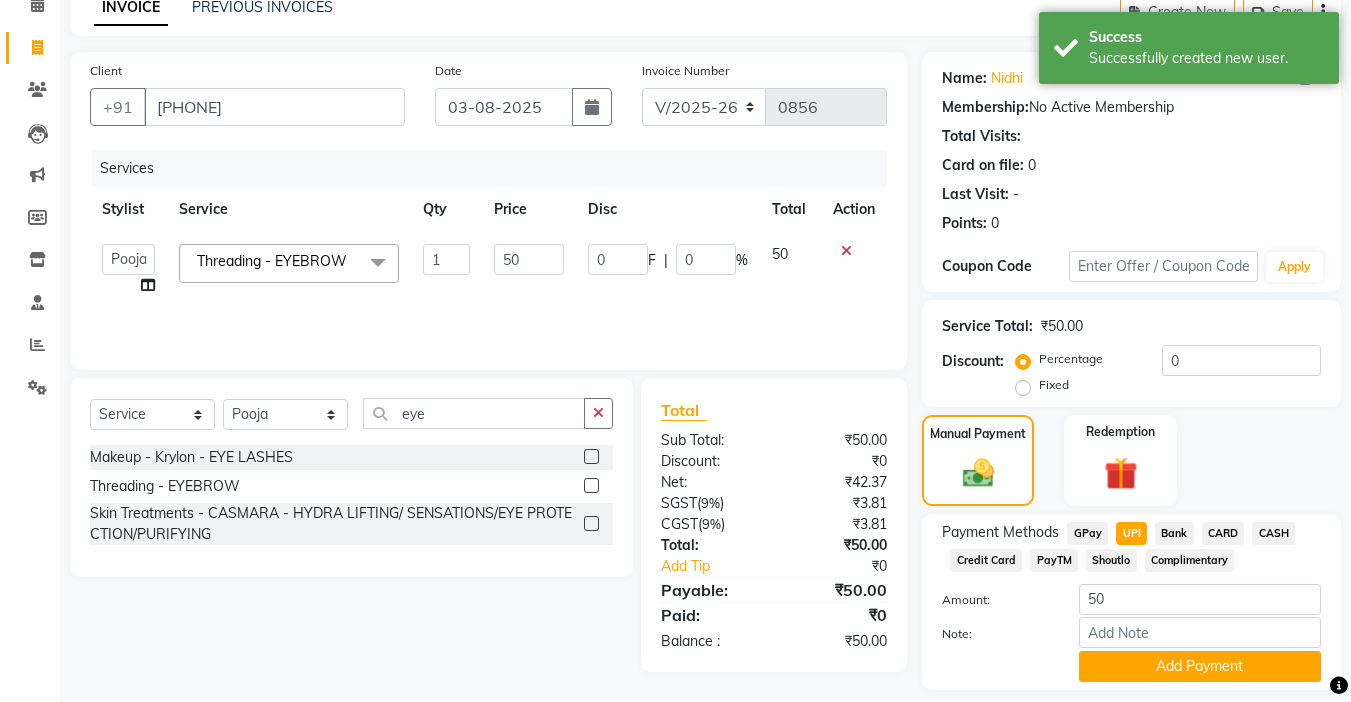 scroll, scrollTop: 157, scrollLeft: 0, axis: vertical 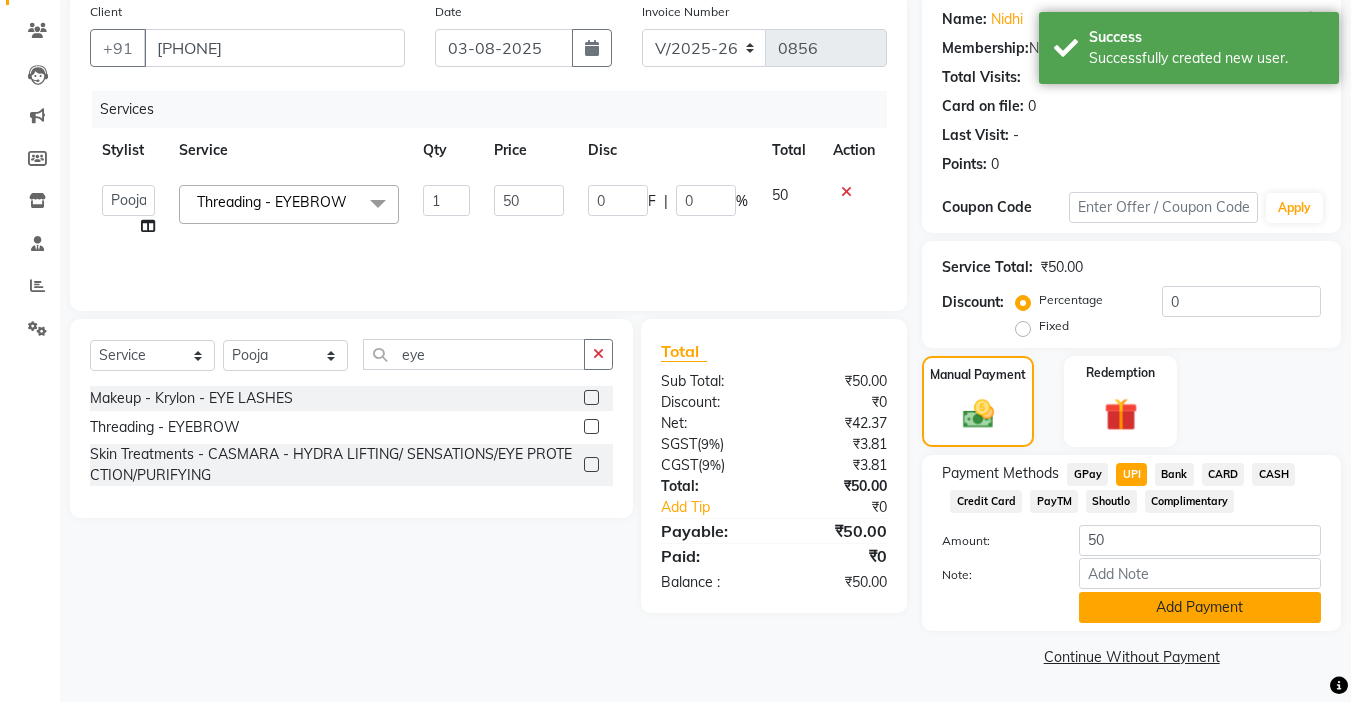 click on "Add Payment" 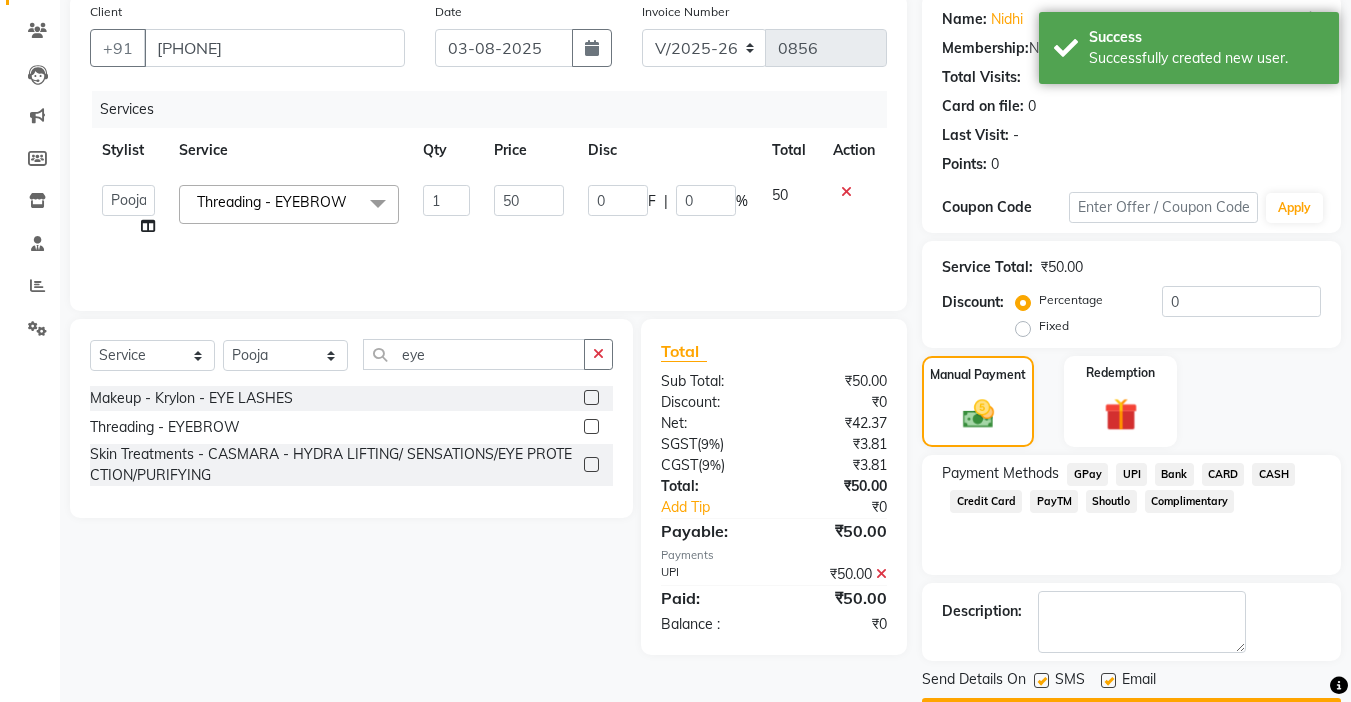 scroll, scrollTop: 214, scrollLeft: 0, axis: vertical 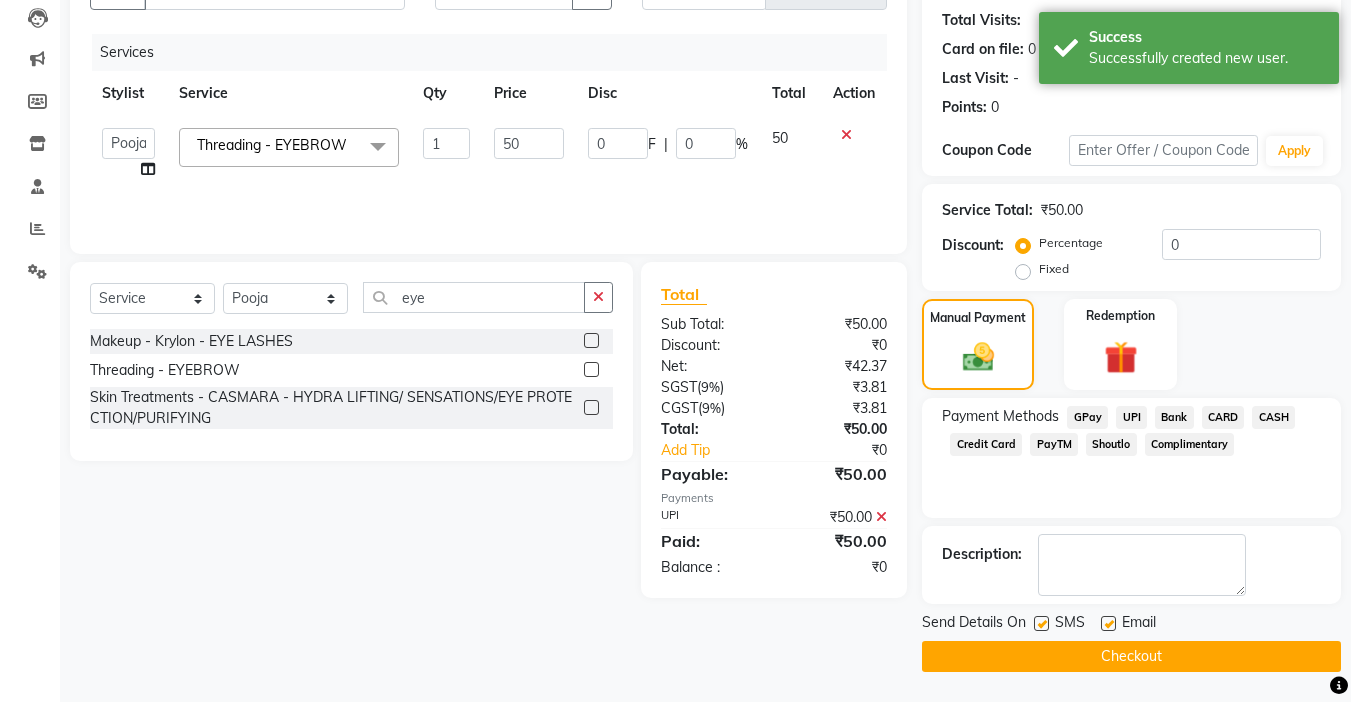 click on "Email" 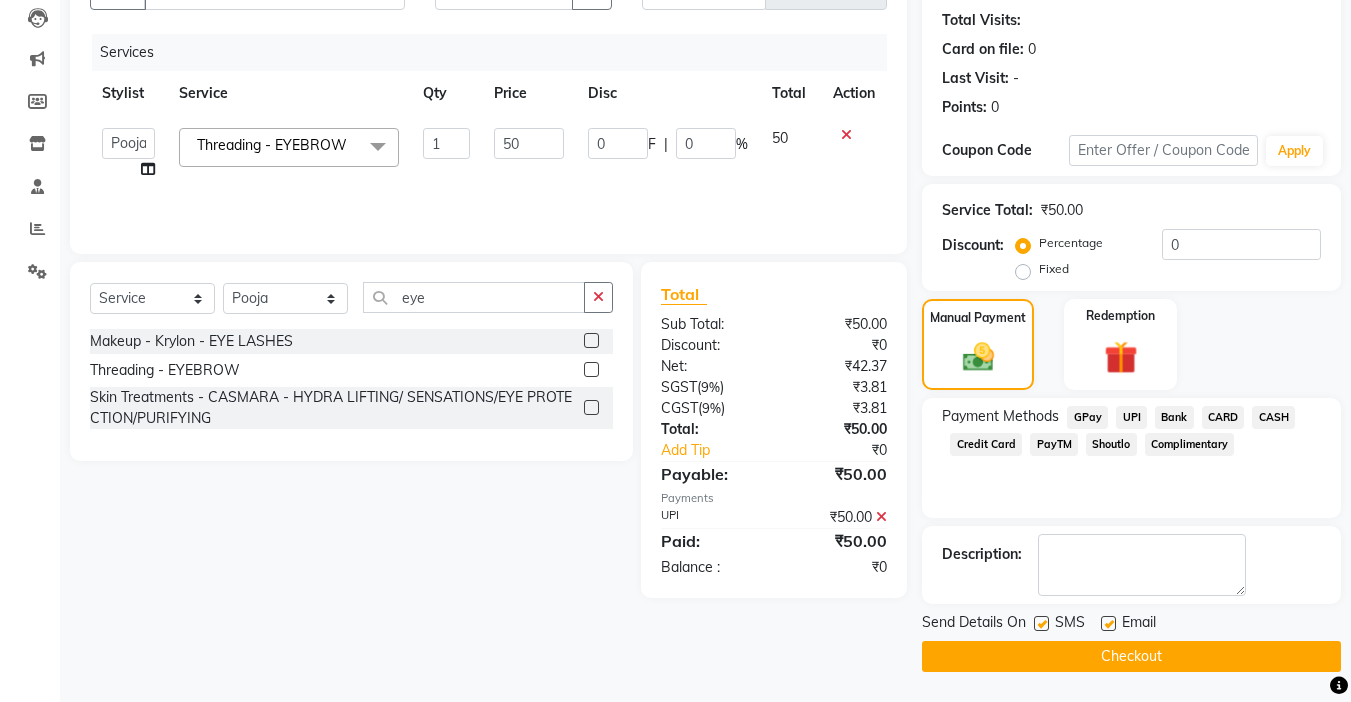 click 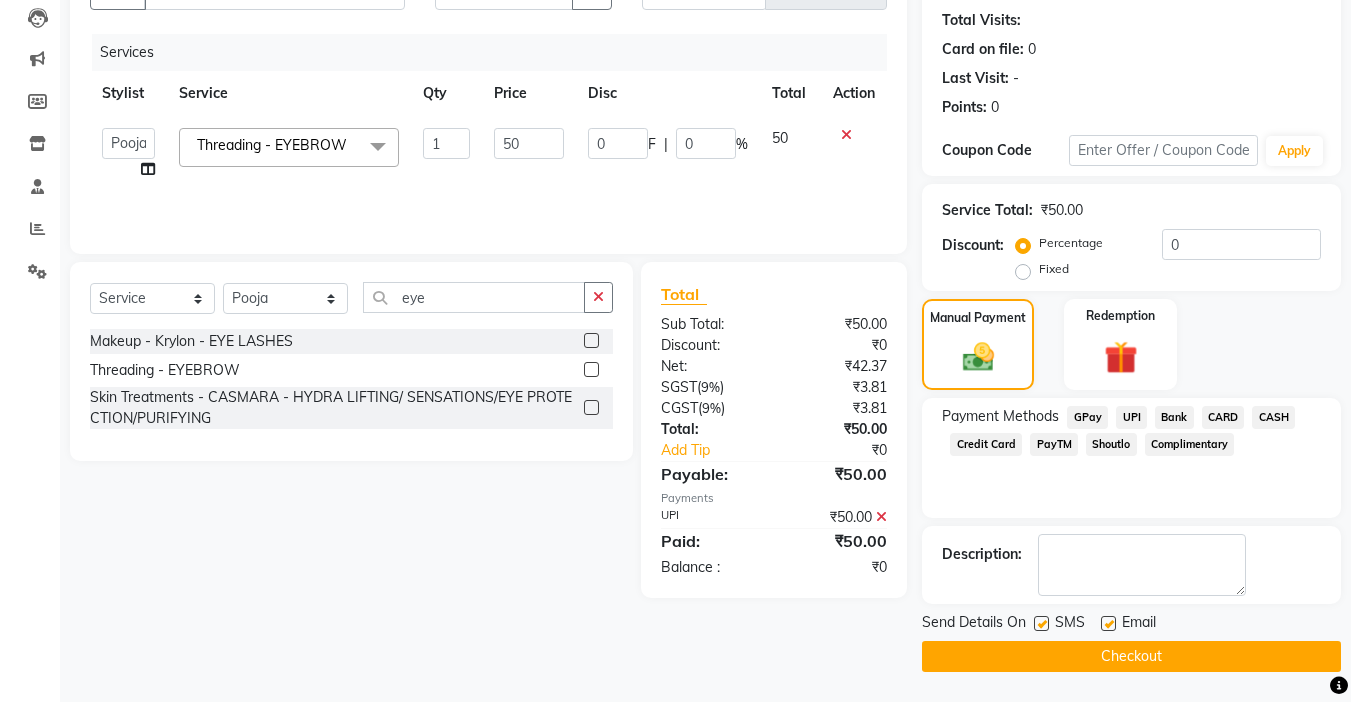 click at bounding box center [1107, 624] 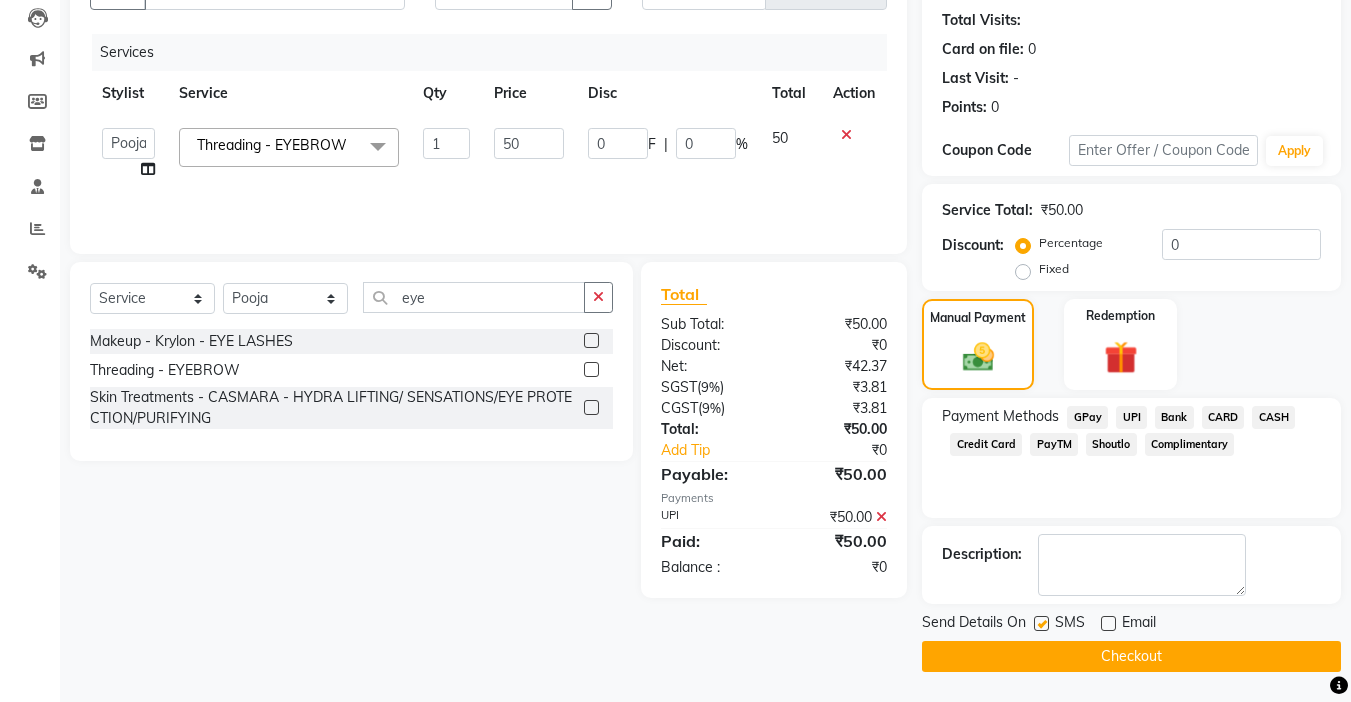 click 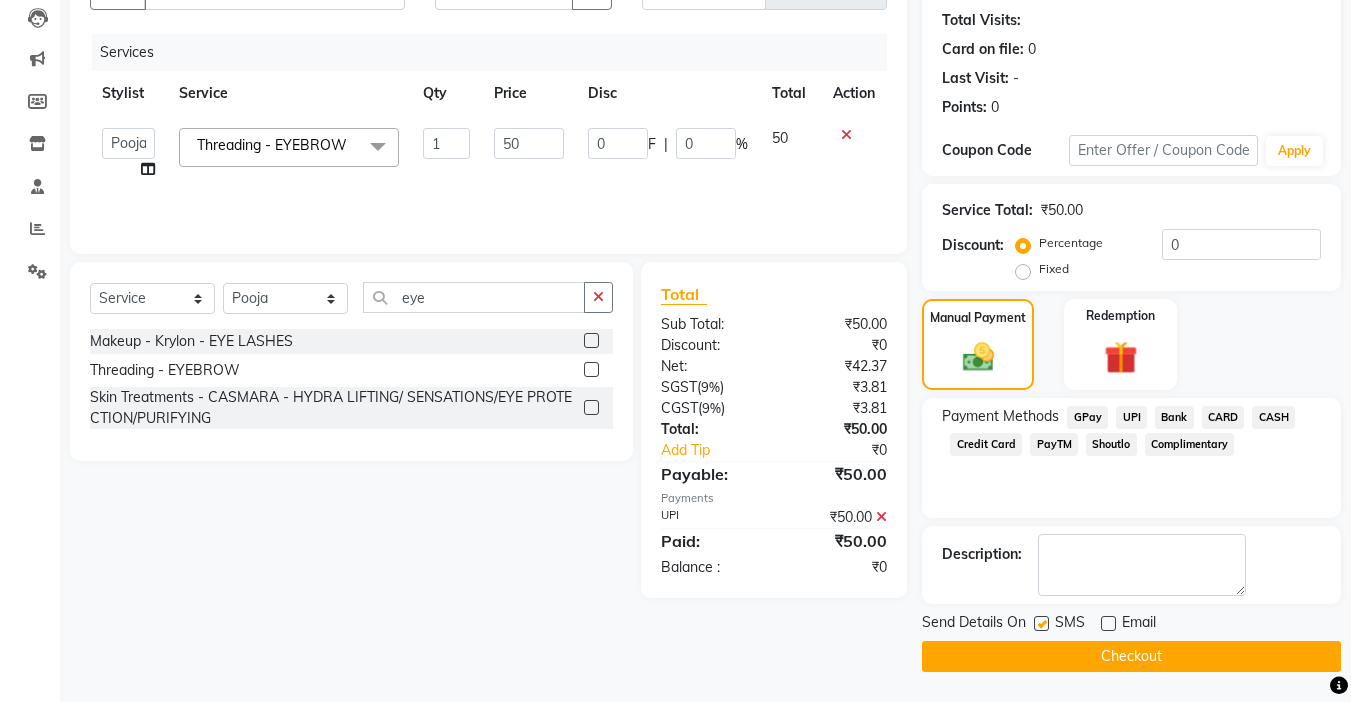 click at bounding box center (1107, 624) 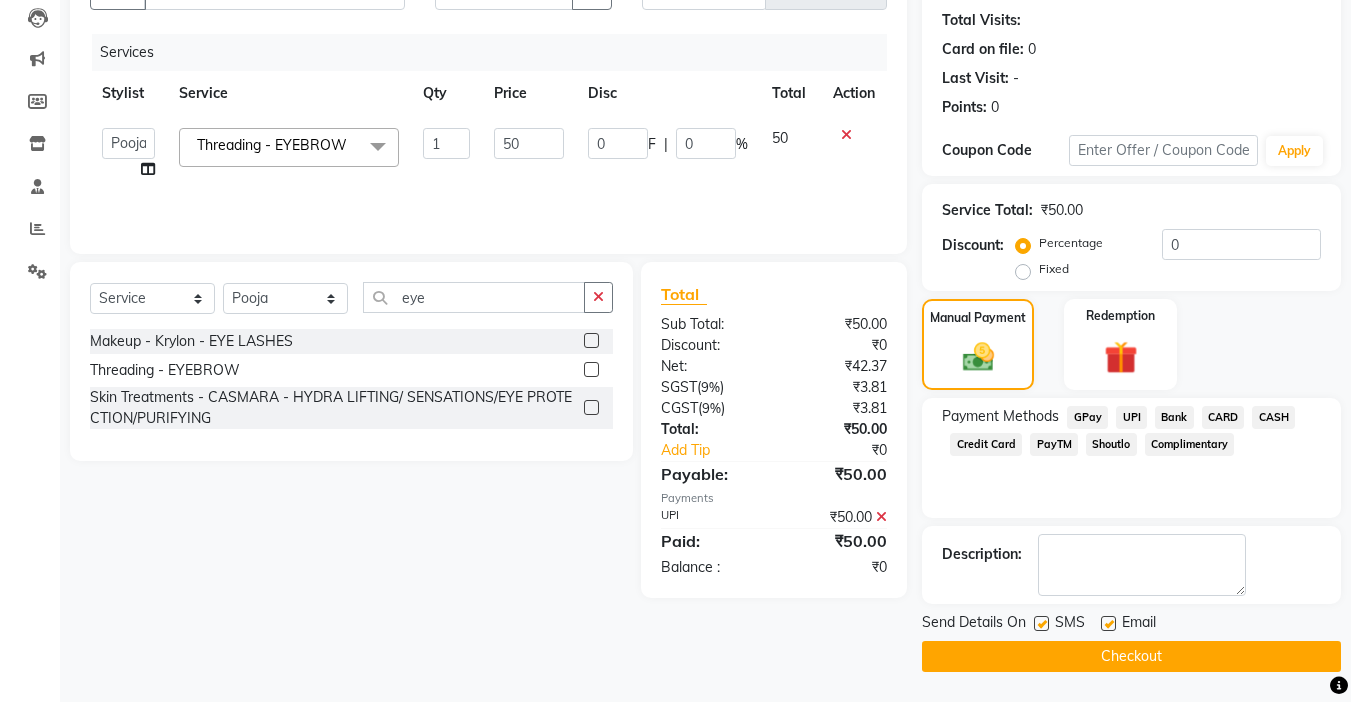 click 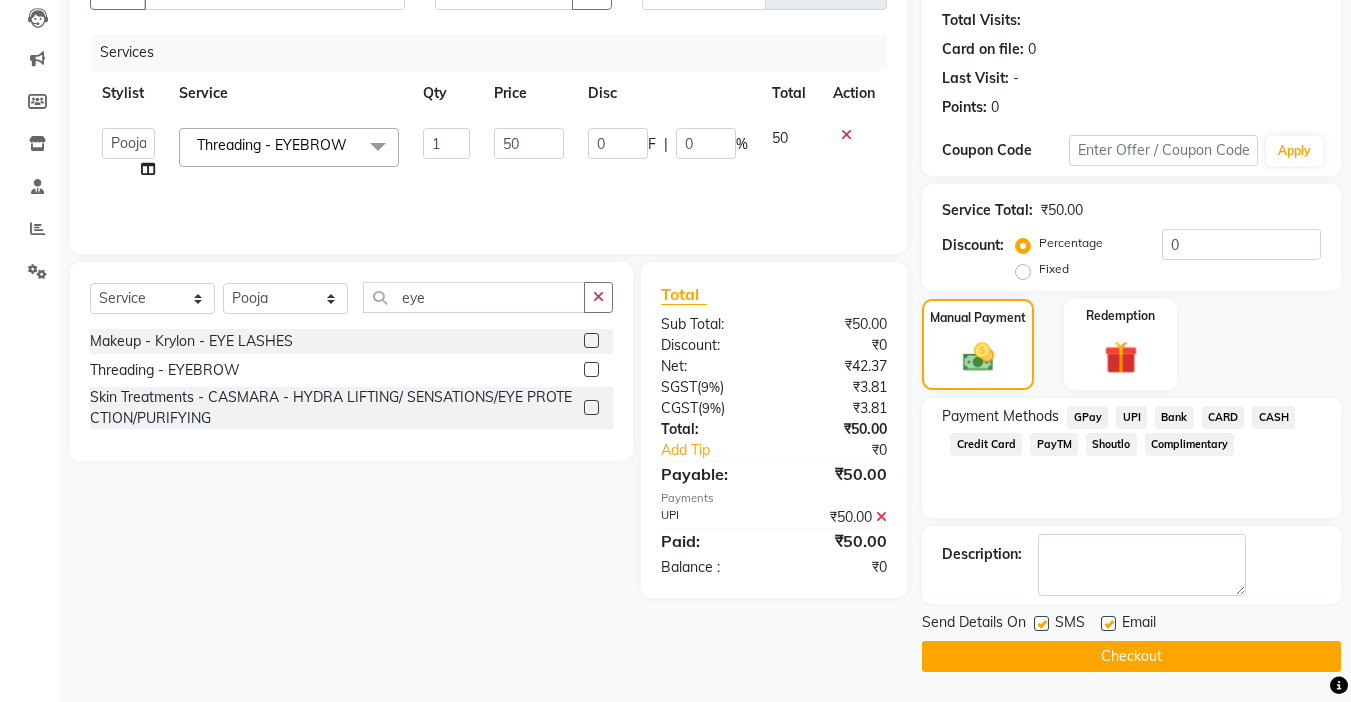 click at bounding box center [1107, 624] 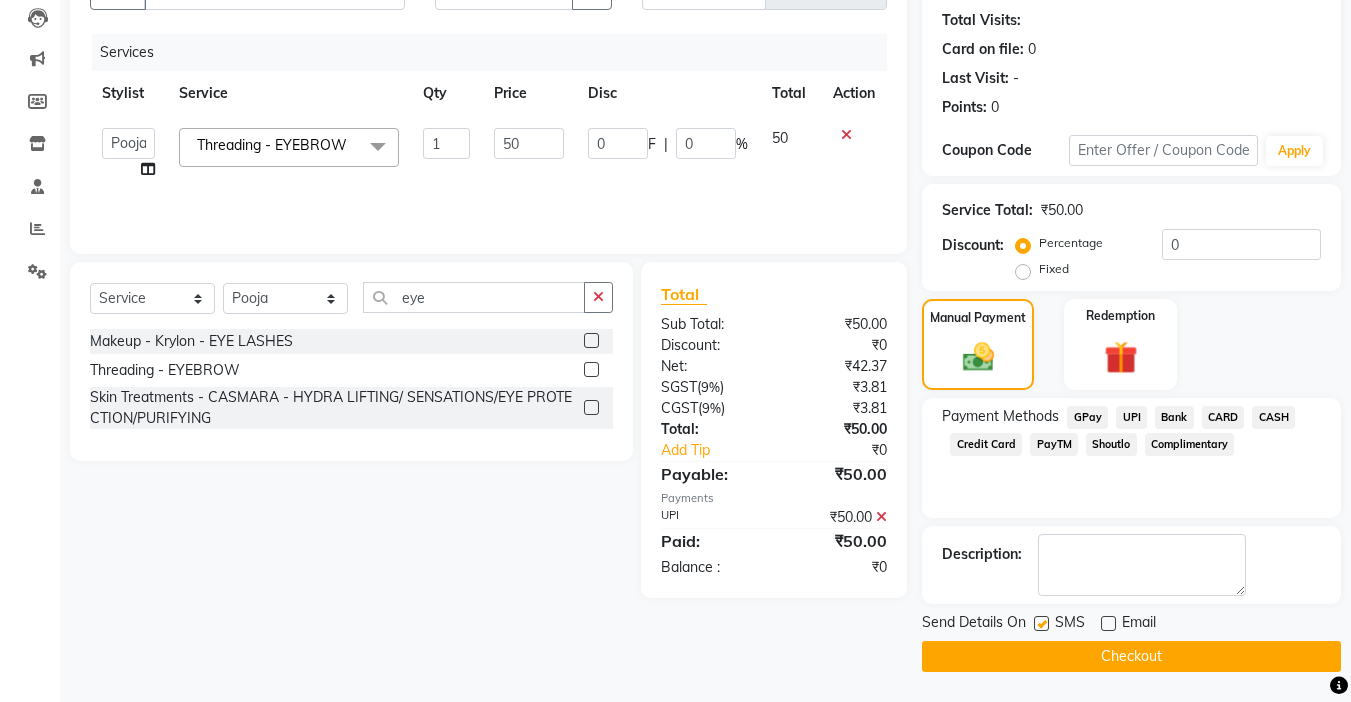 click on "Checkout" 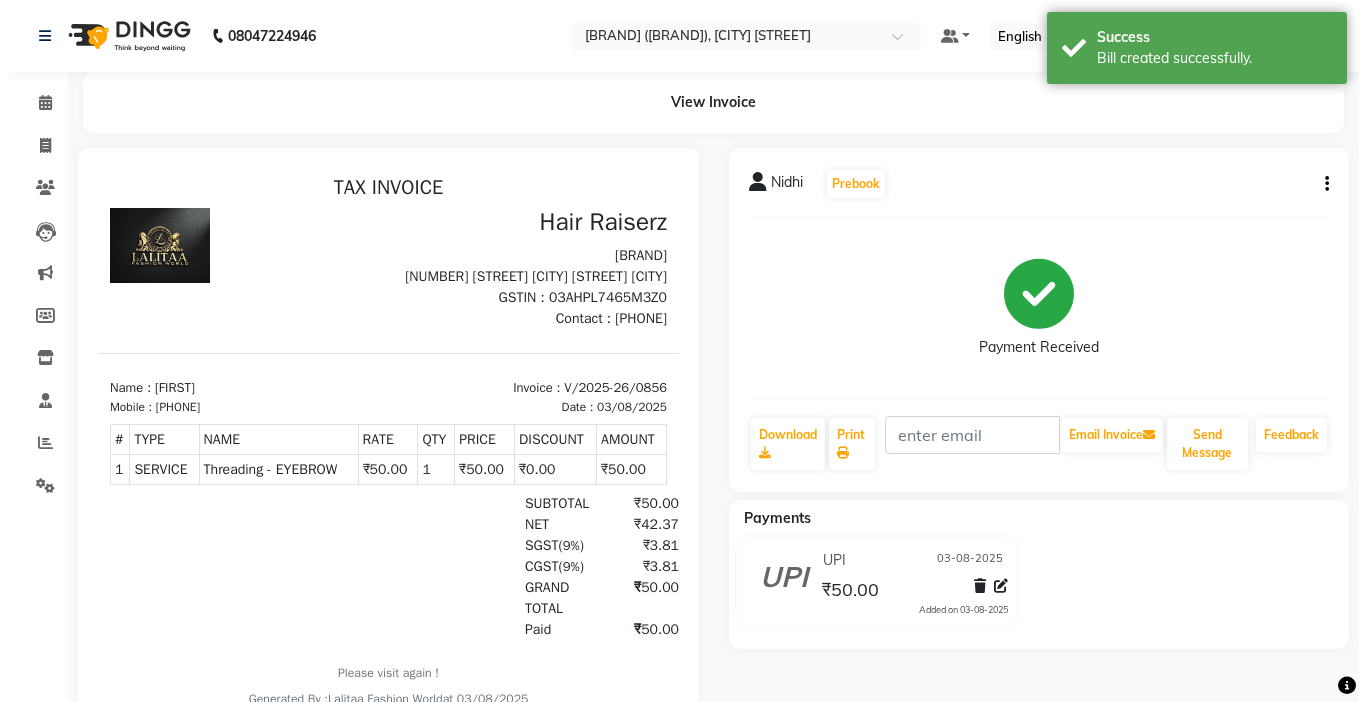scroll, scrollTop: 0, scrollLeft: 0, axis: both 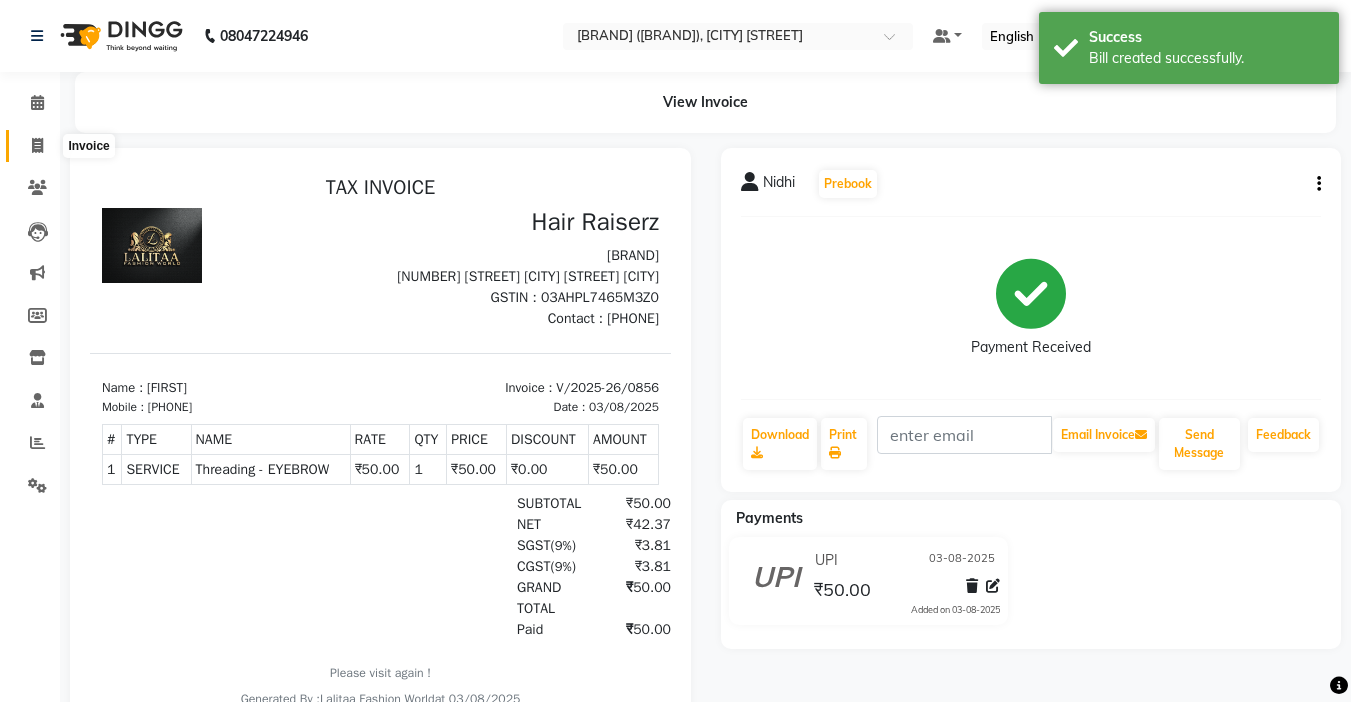 click 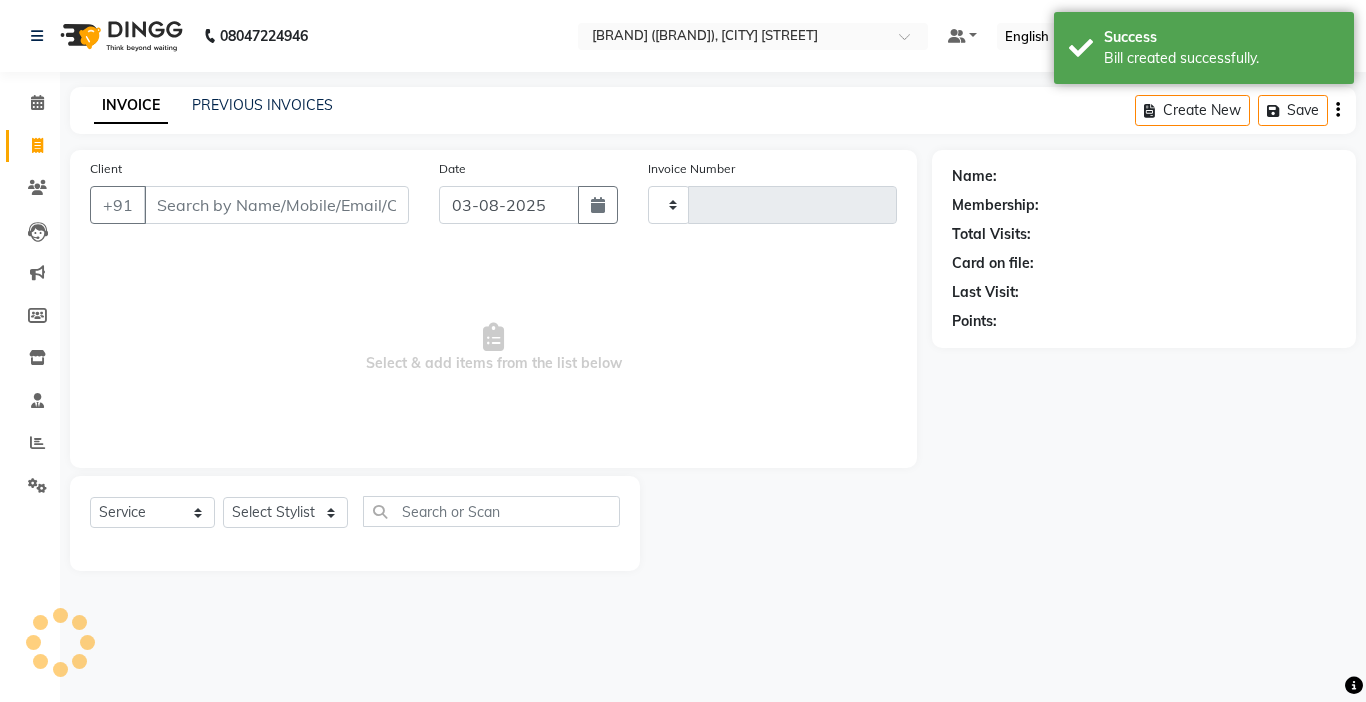 type on "0857" 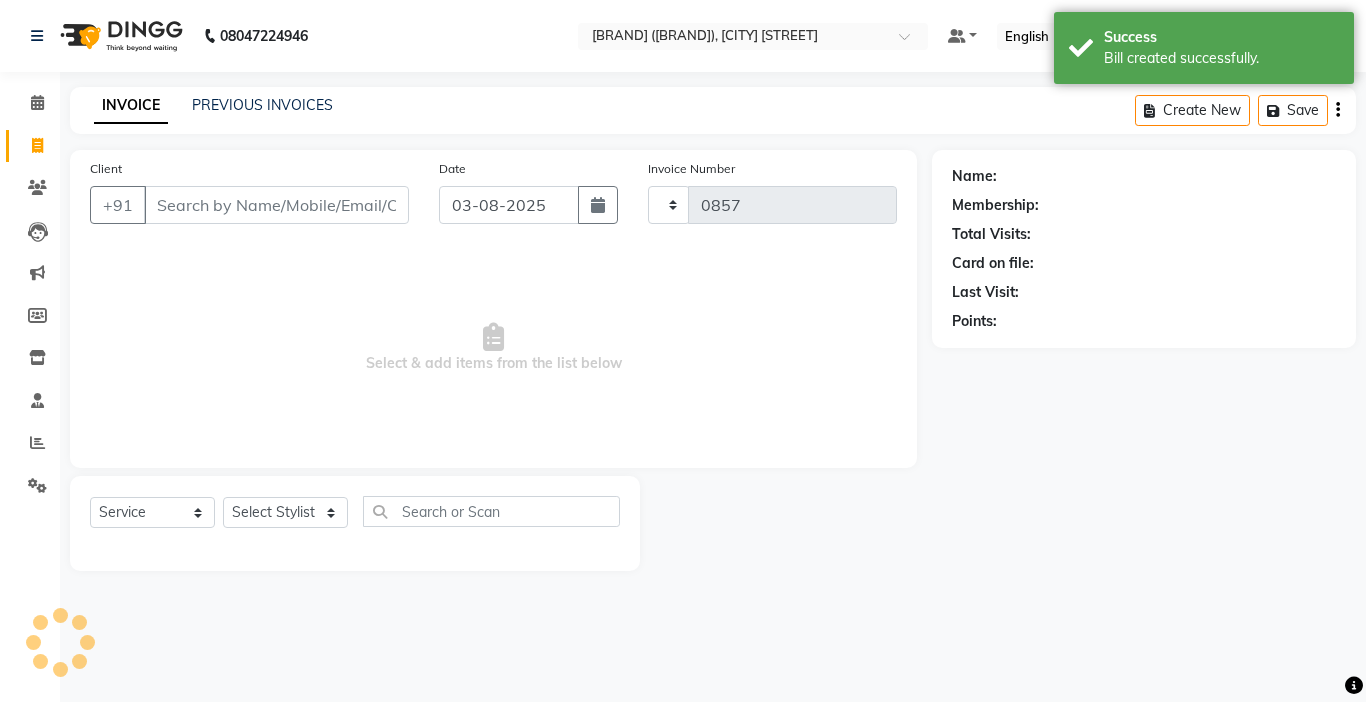 select on "7098" 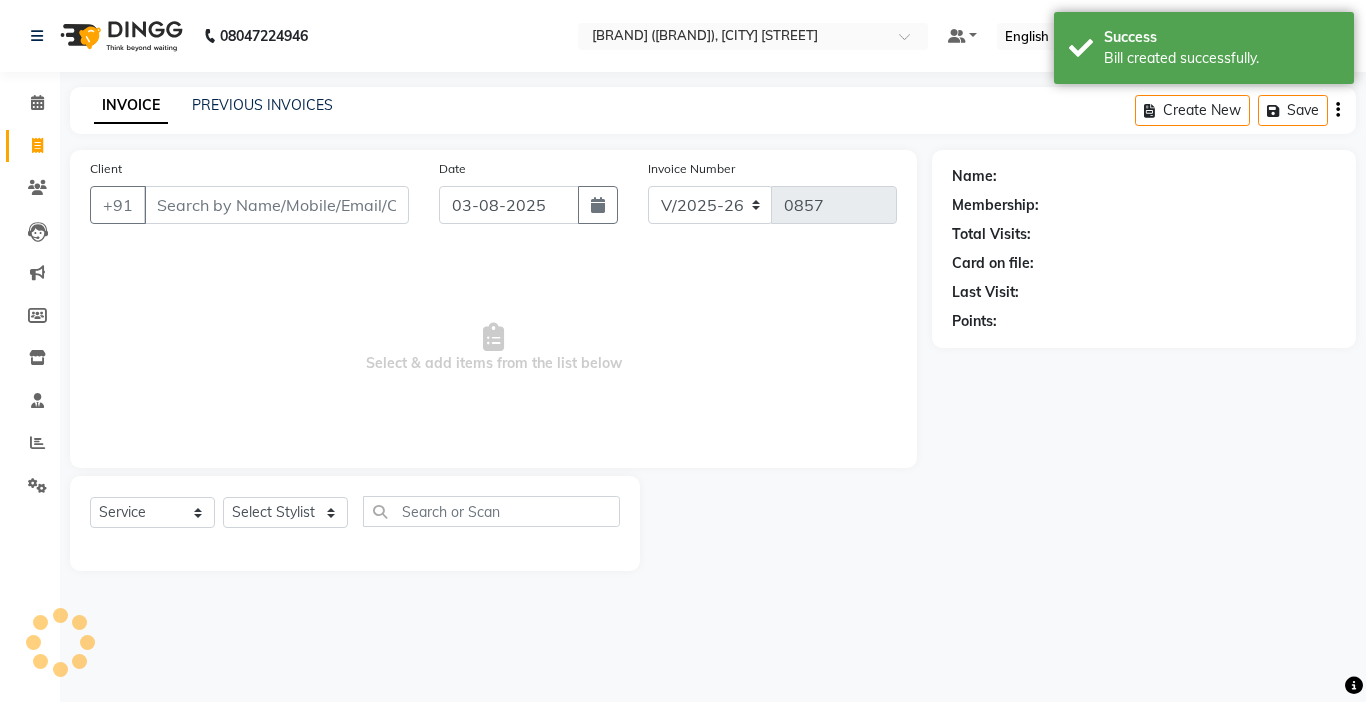 click on "Client" at bounding box center [276, 205] 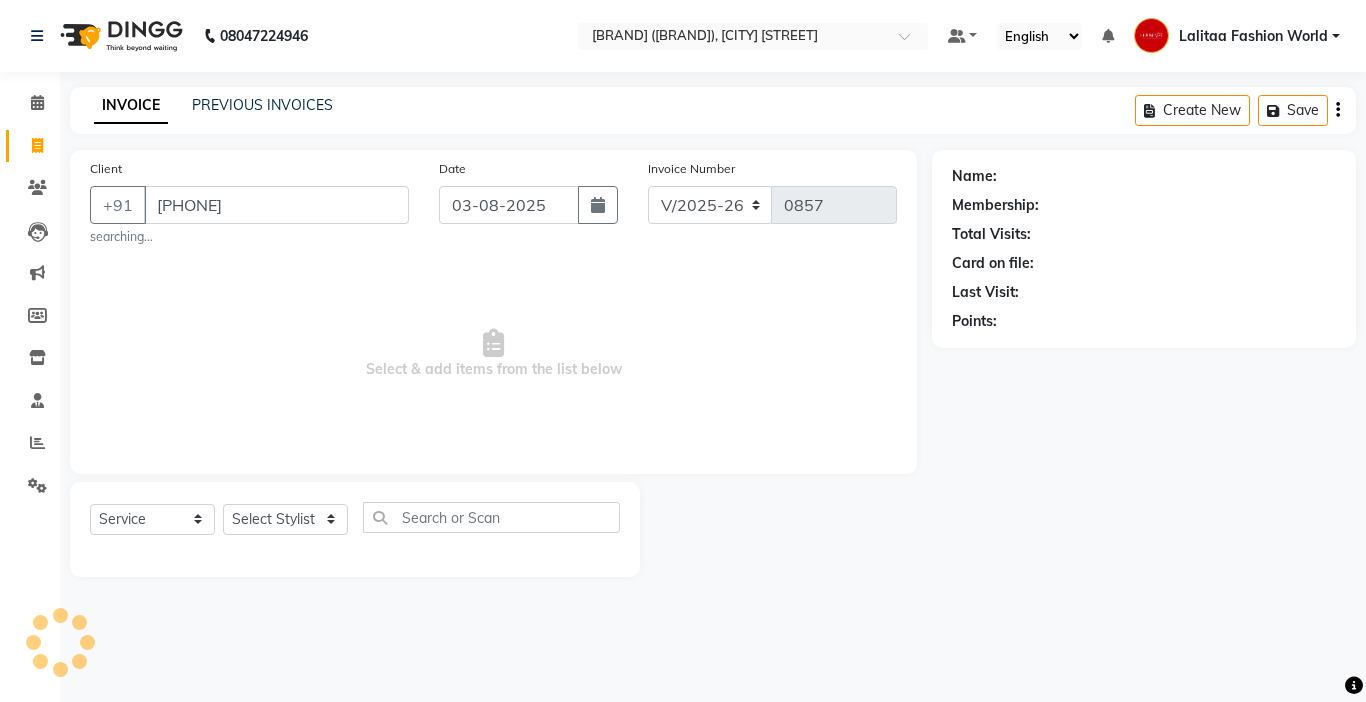 click on "[PHONE]" at bounding box center [276, 205] 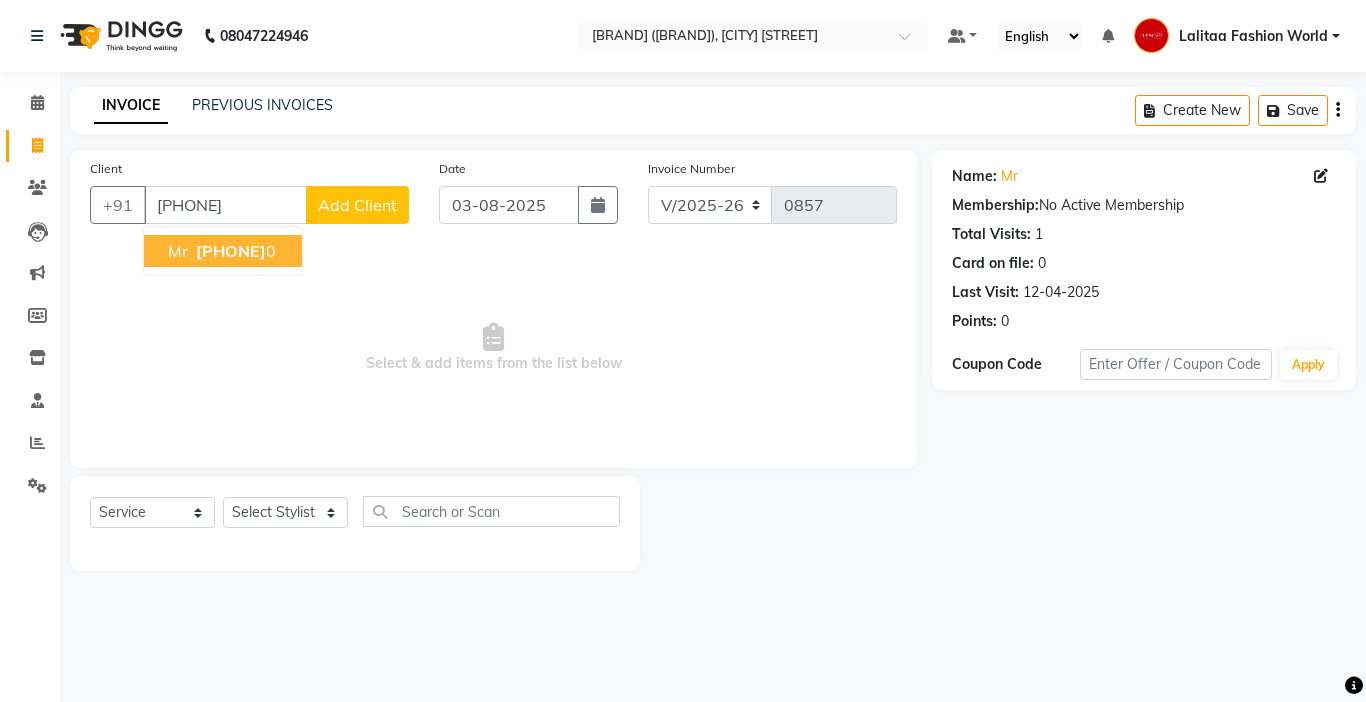 click on "[PHONE]" at bounding box center (231, 251) 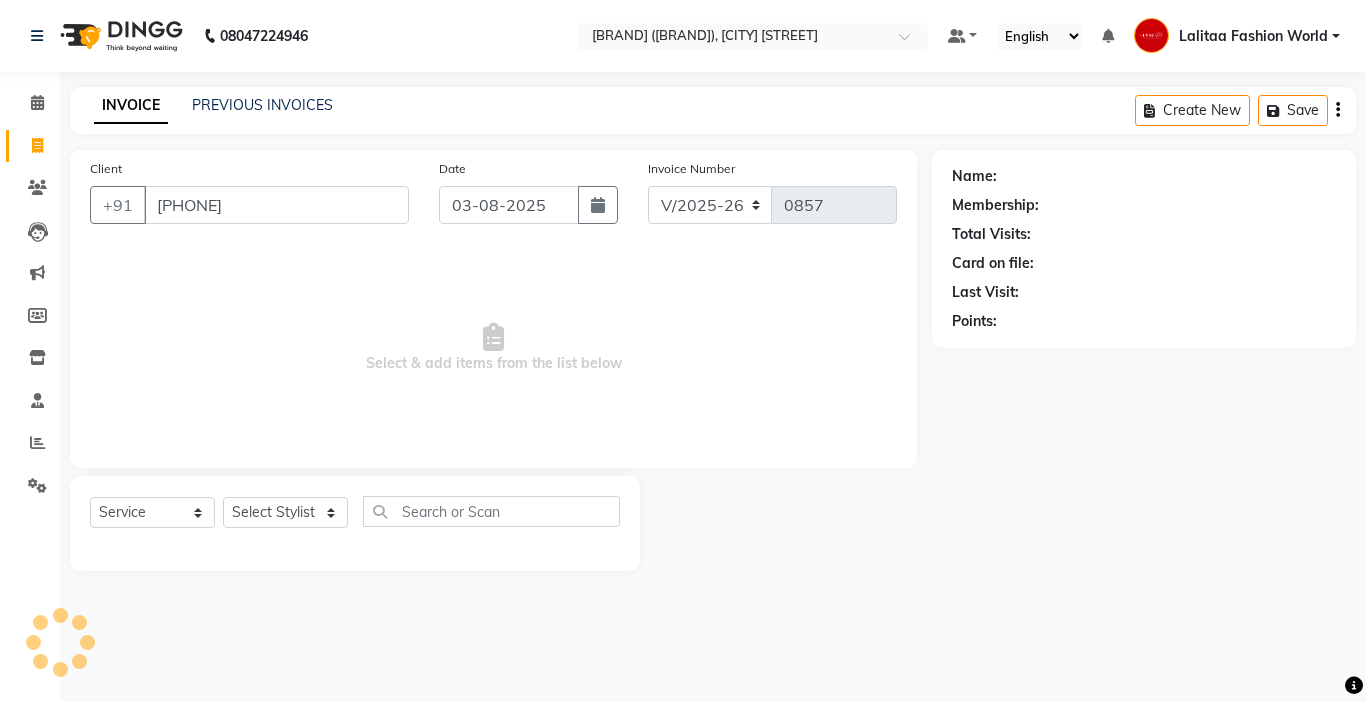 type on "[PHONE]" 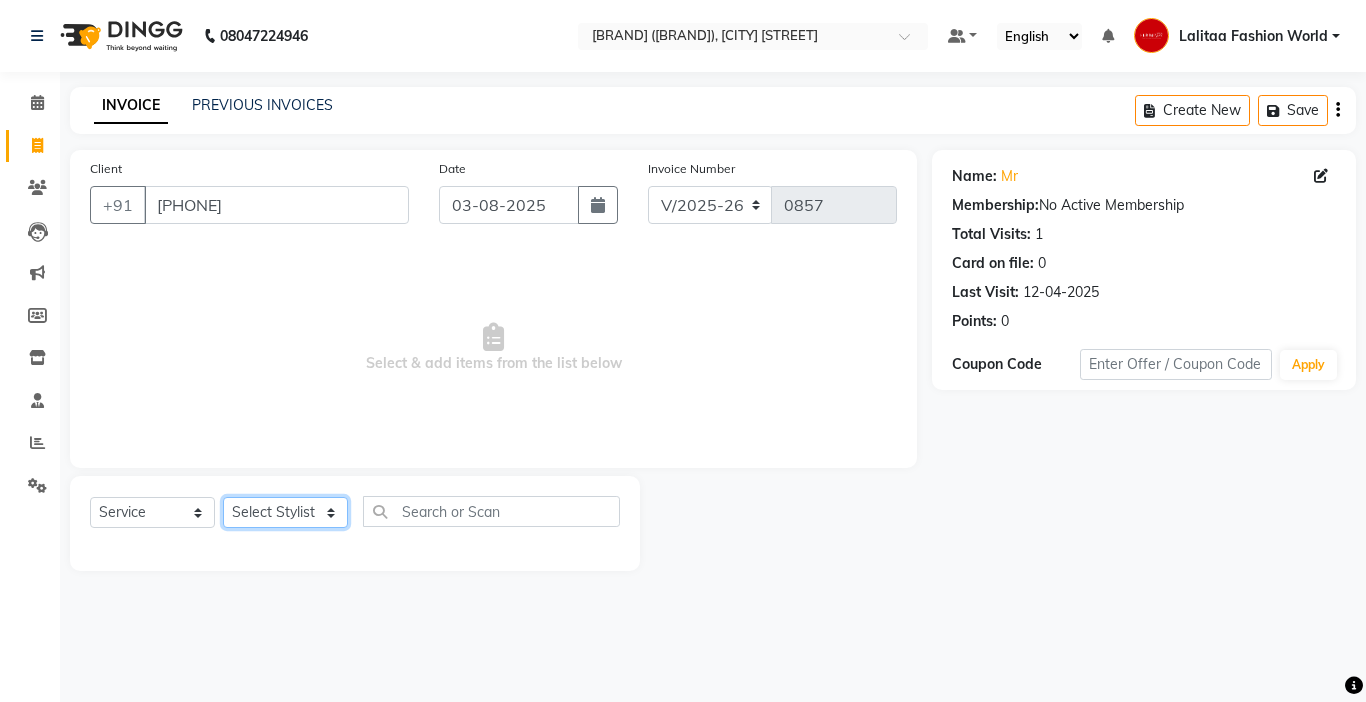 click on "Select Stylist" 